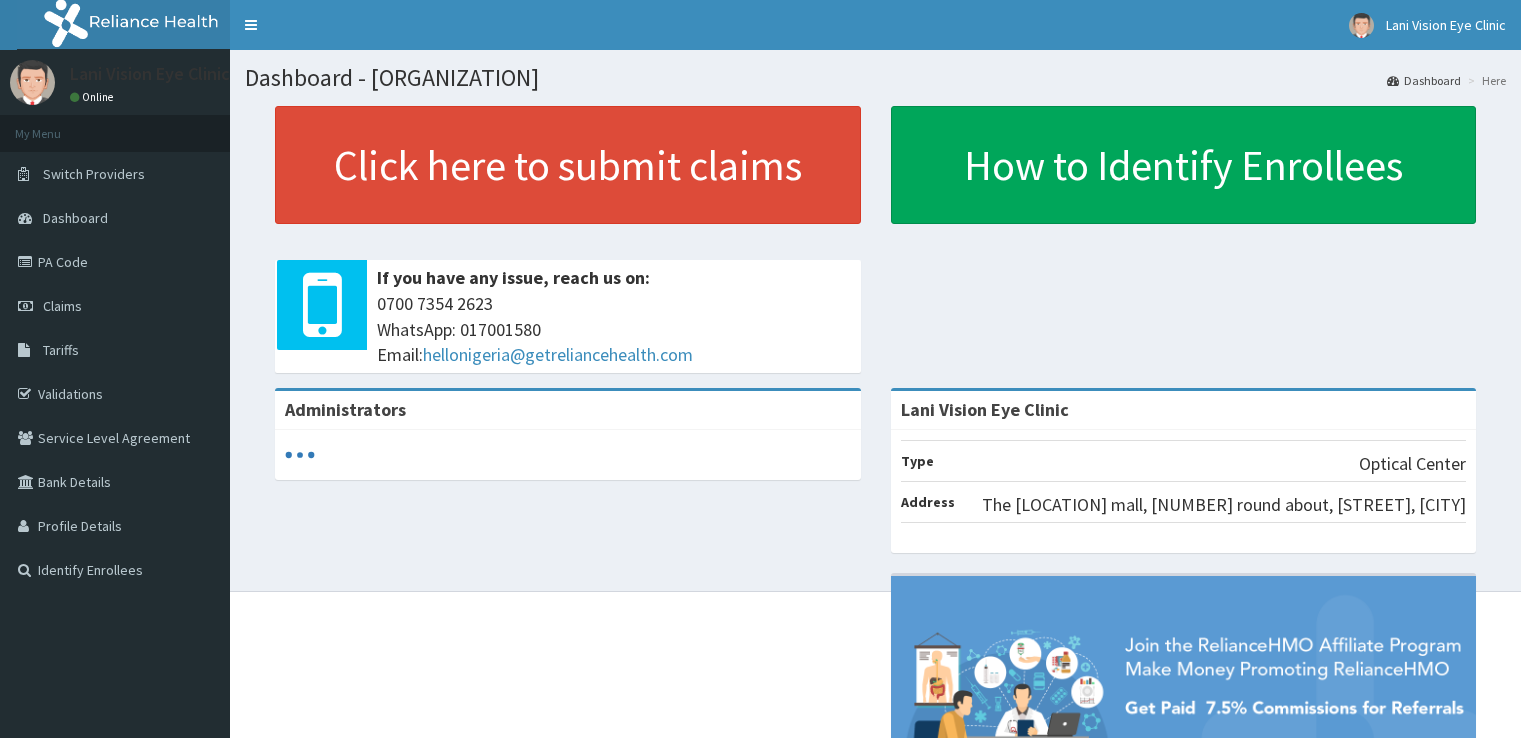 scroll, scrollTop: 0, scrollLeft: 0, axis: both 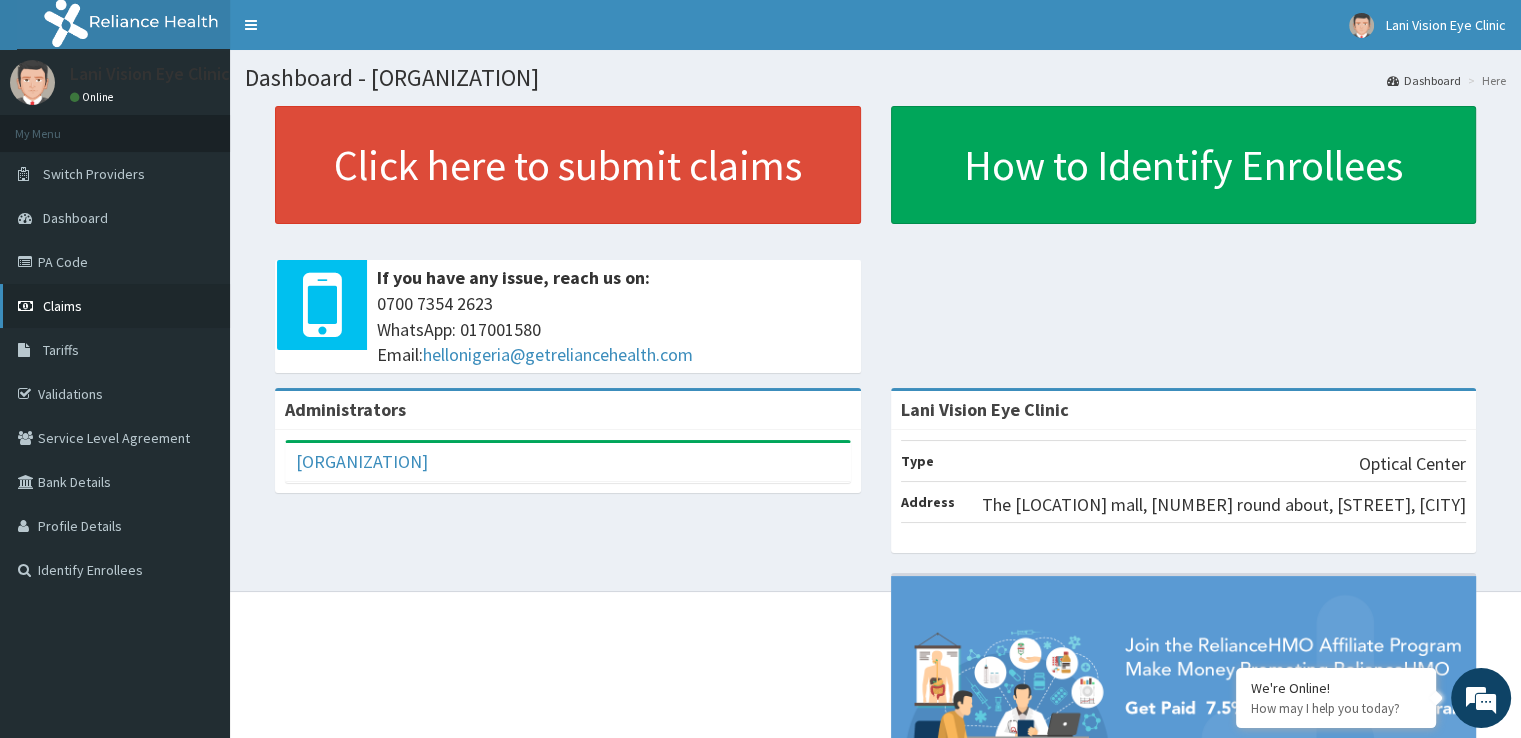 click on "Claims" at bounding box center (62, 306) 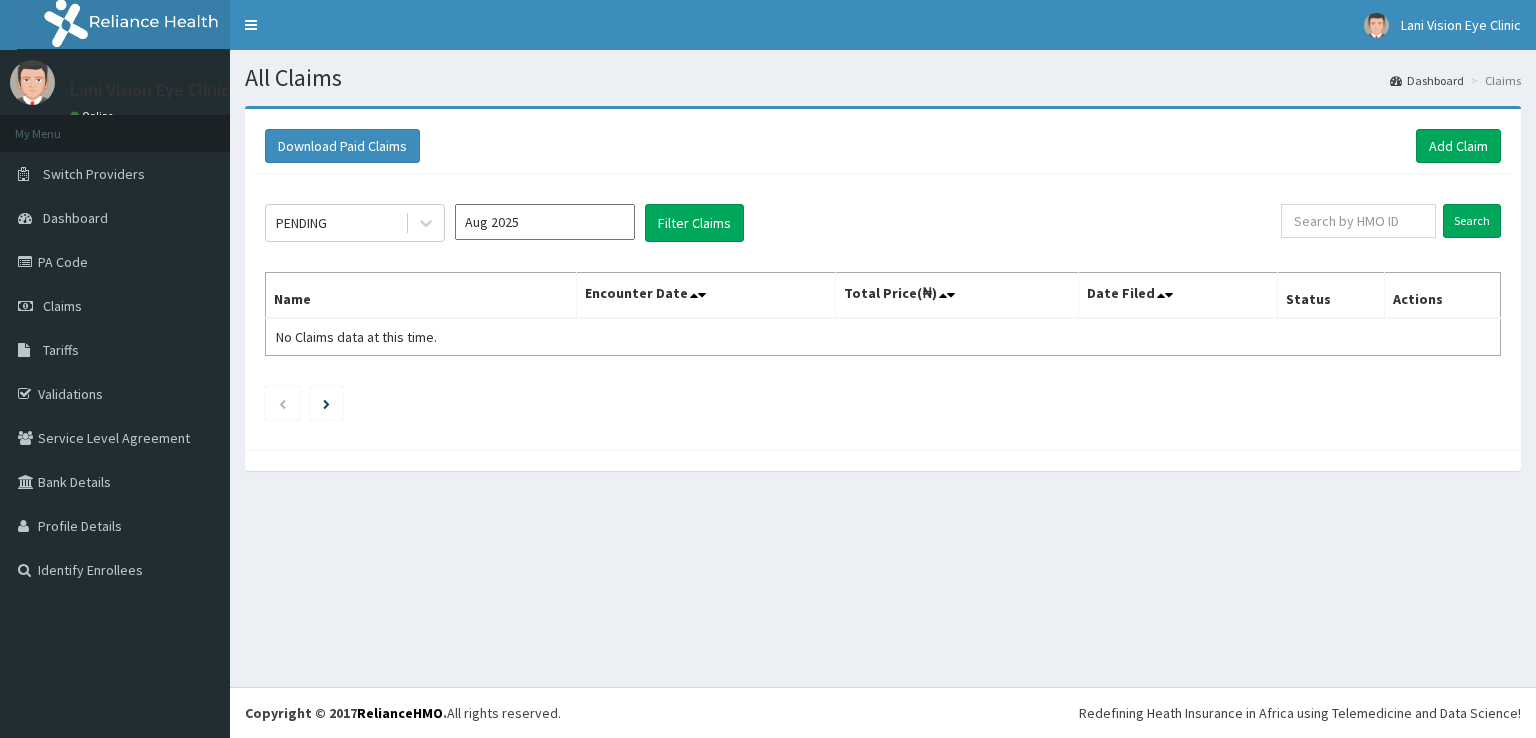 scroll, scrollTop: 0, scrollLeft: 0, axis: both 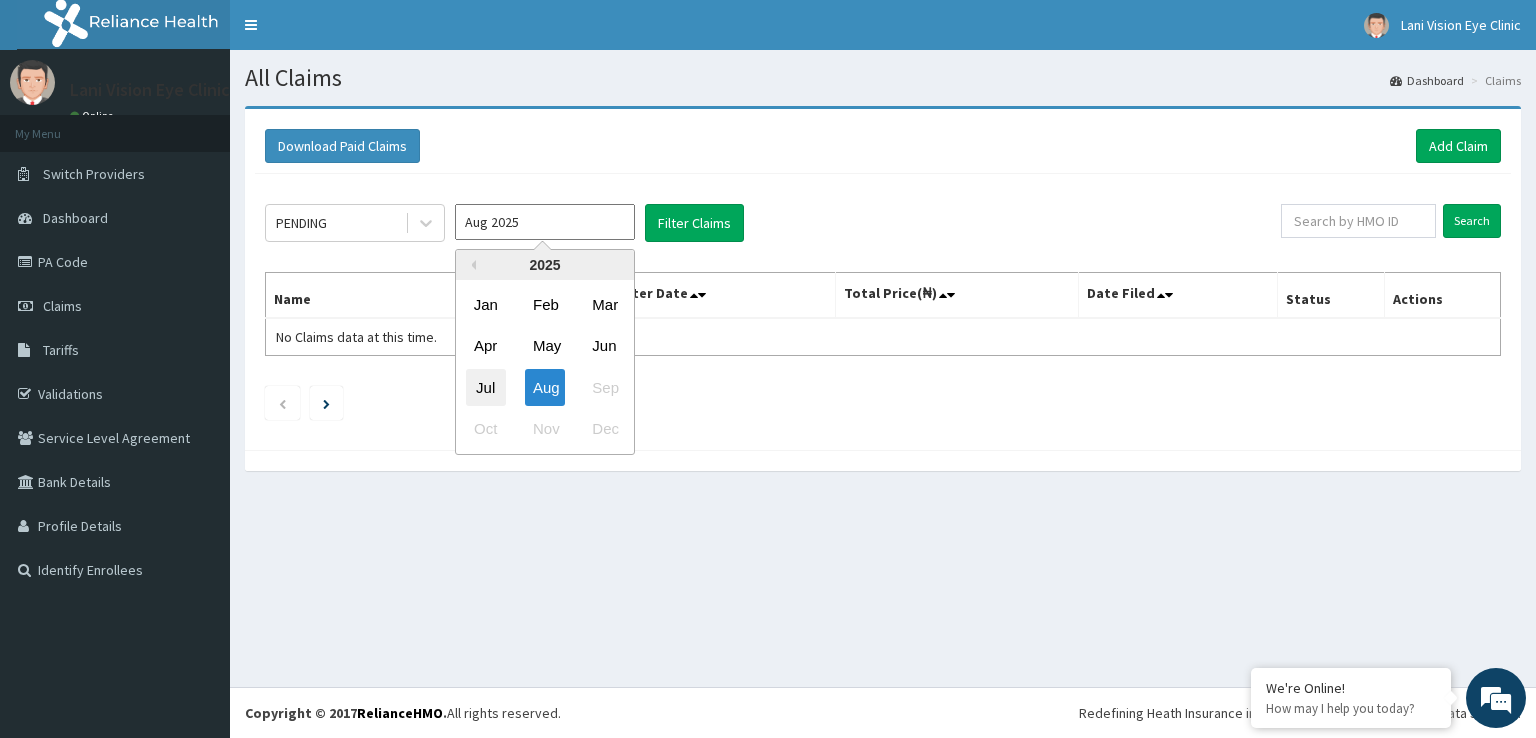 click on "Jul" at bounding box center (486, 387) 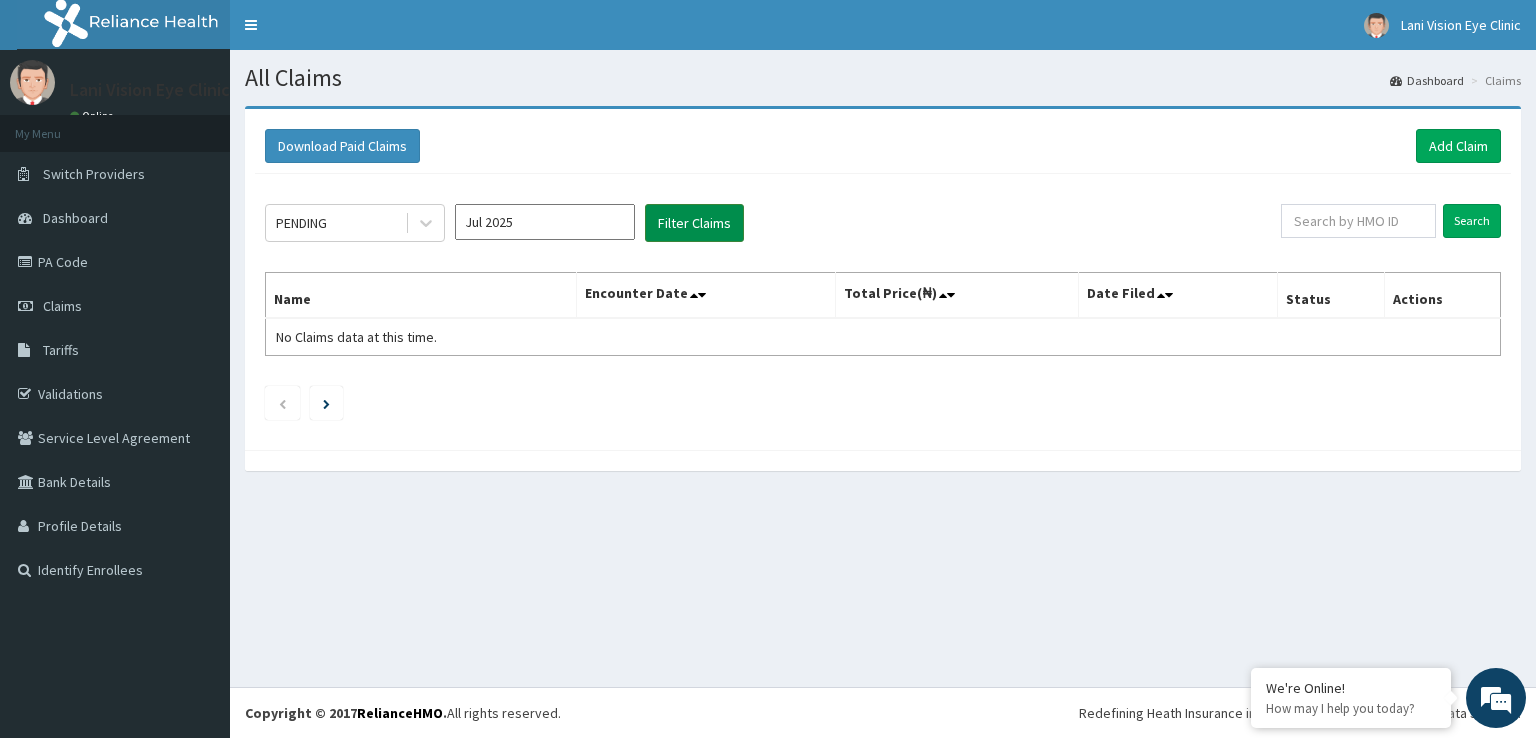 click on "Filter Claims" at bounding box center (694, 223) 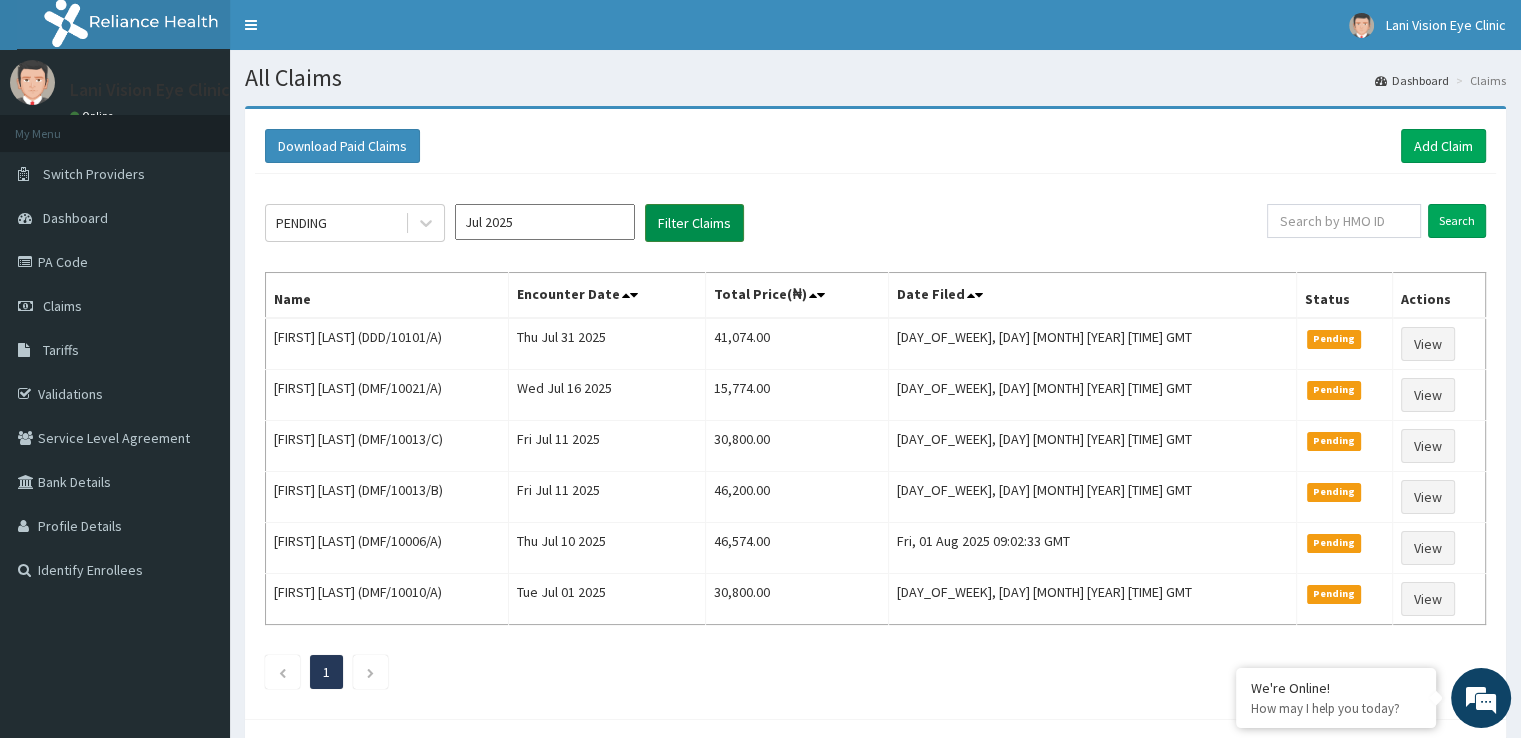 scroll, scrollTop: 0, scrollLeft: 0, axis: both 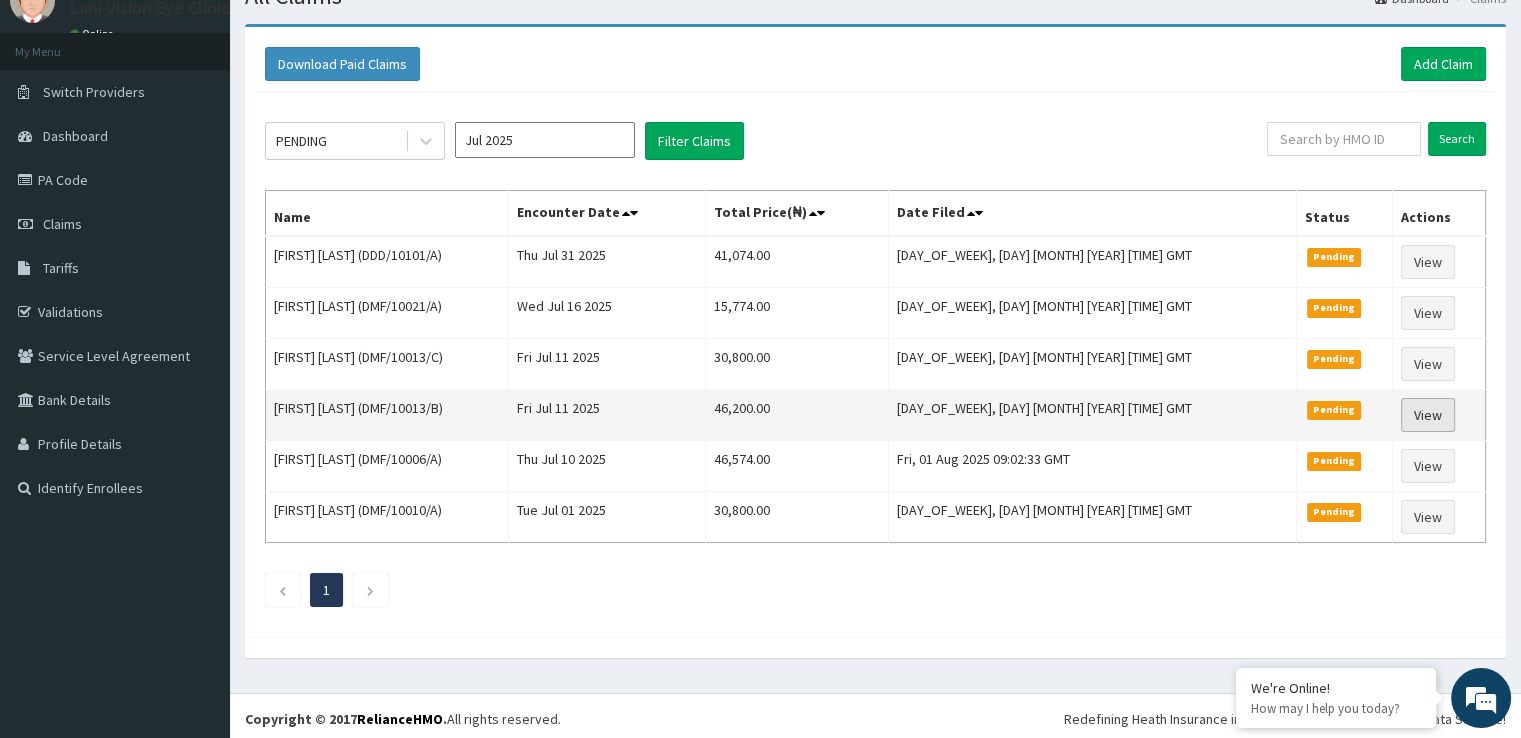 click on "View" at bounding box center [1428, 415] 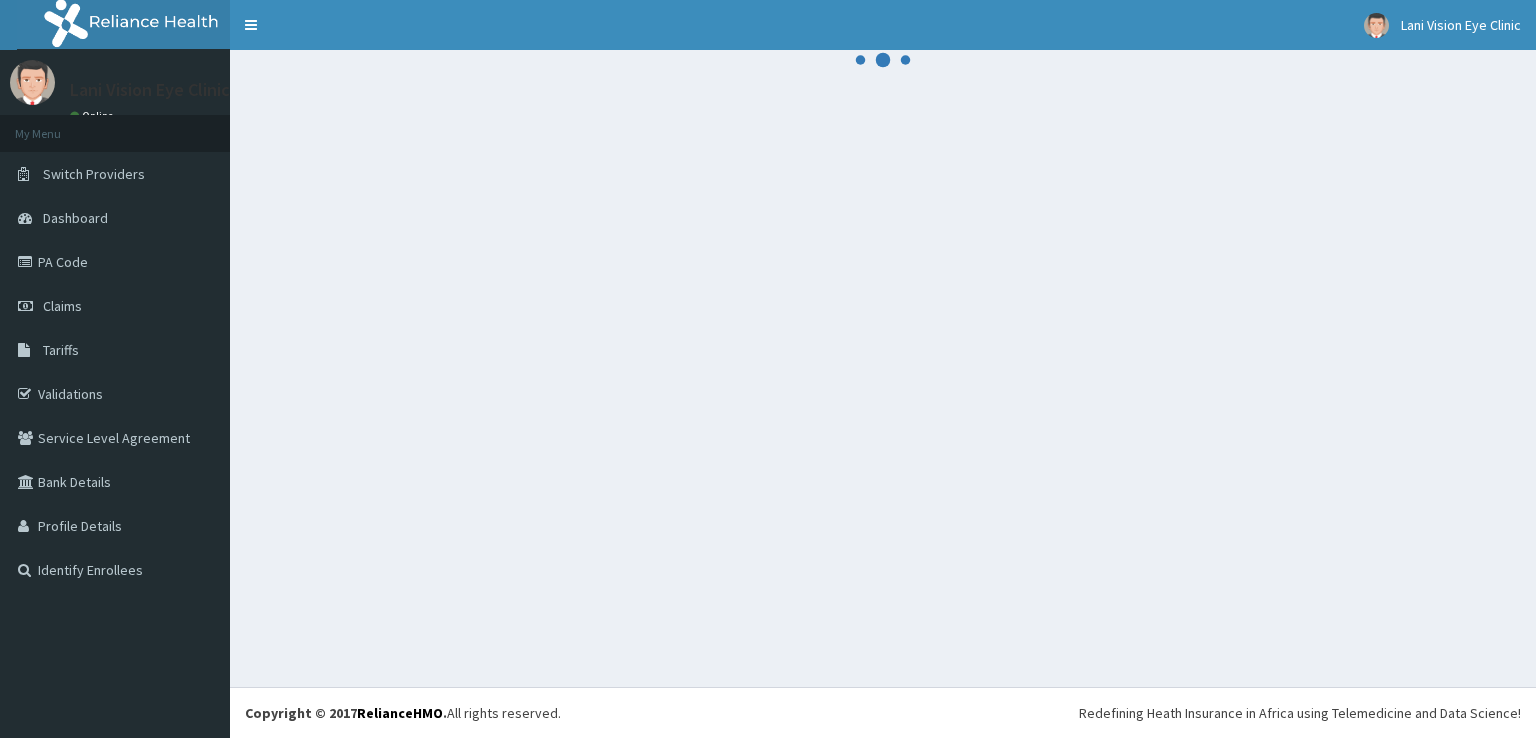 scroll, scrollTop: 0, scrollLeft: 0, axis: both 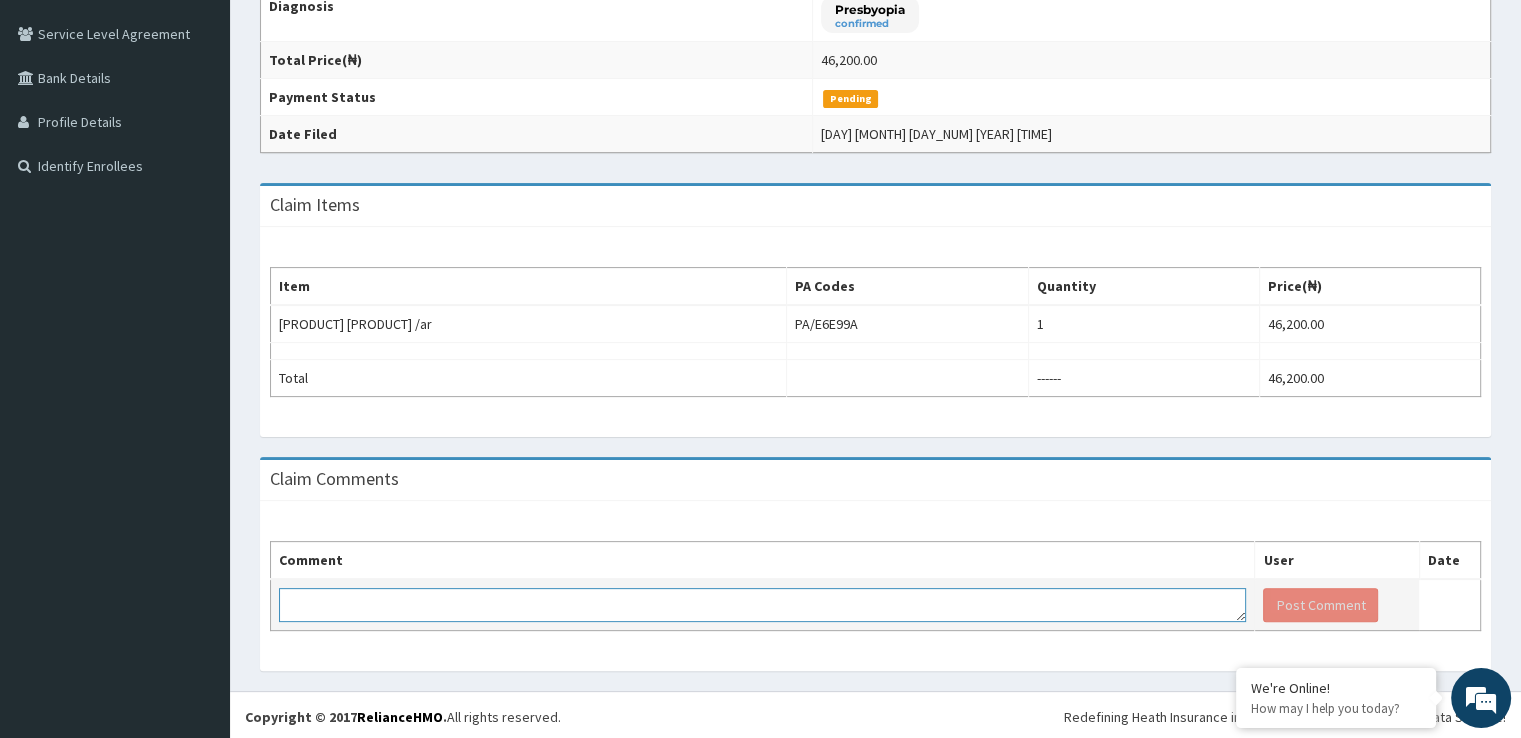 click at bounding box center (762, 605) 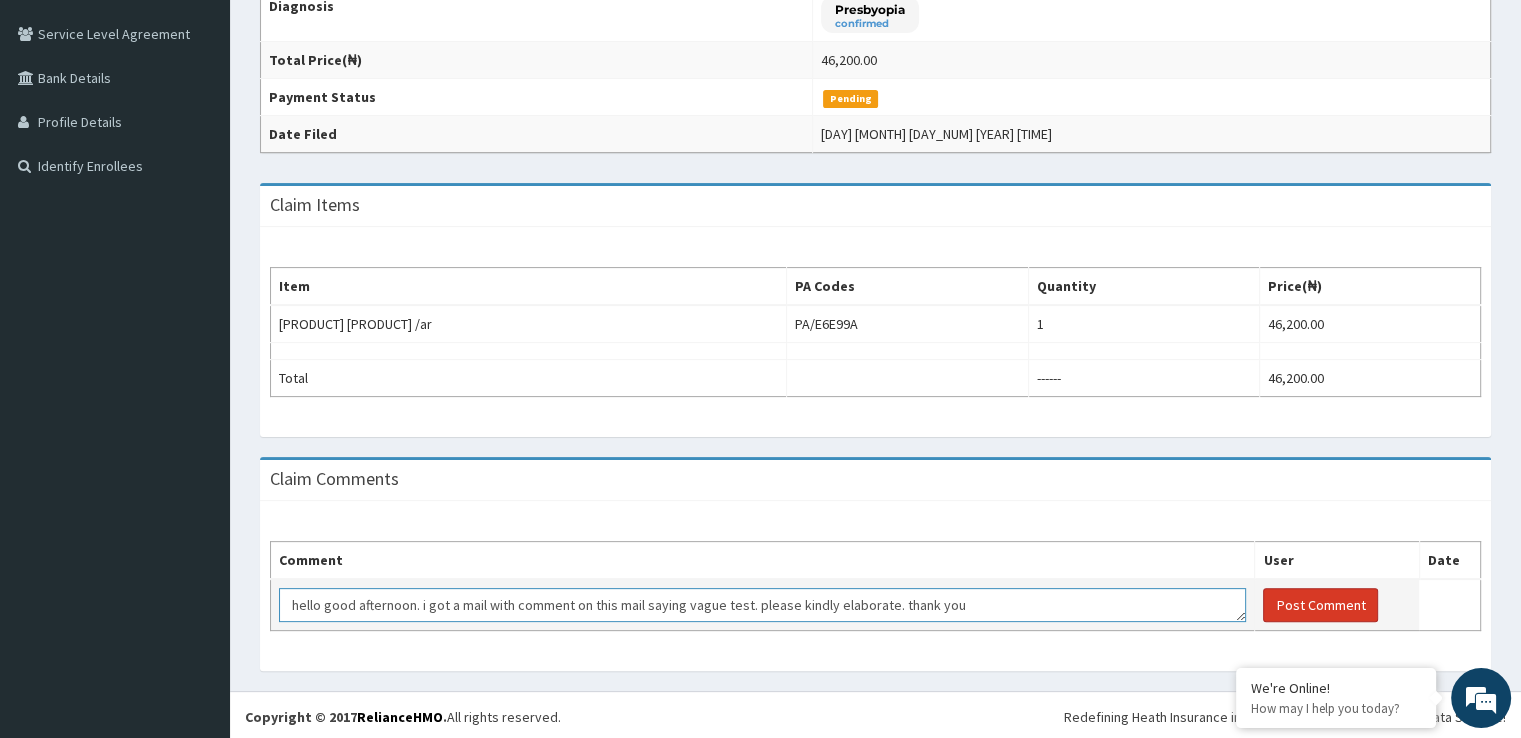 type on "hello good afternoon. i got a mail with comment on this mail saying vague test. please kindly elaborate. thank you" 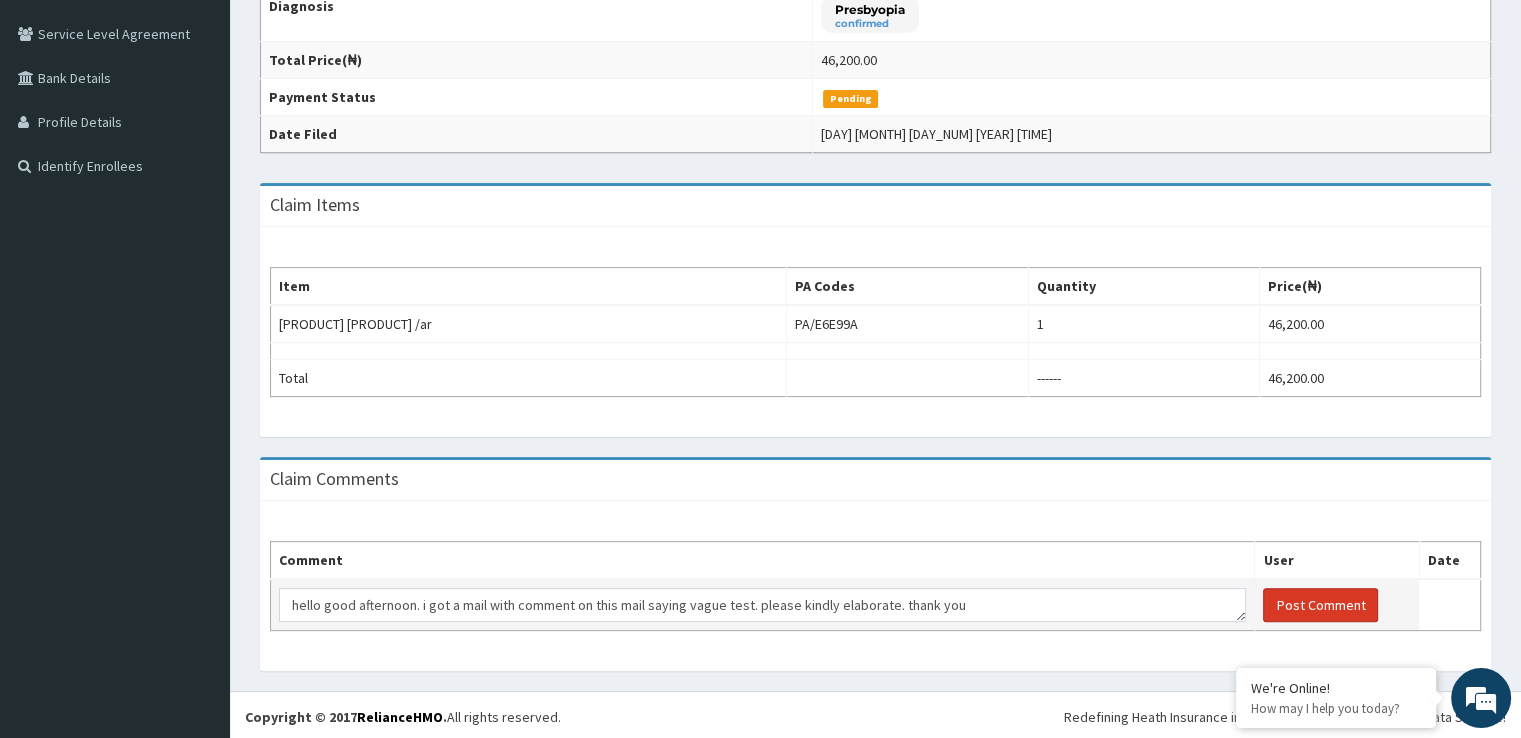 click on "Post Comment" at bounding box center [1320, 605] 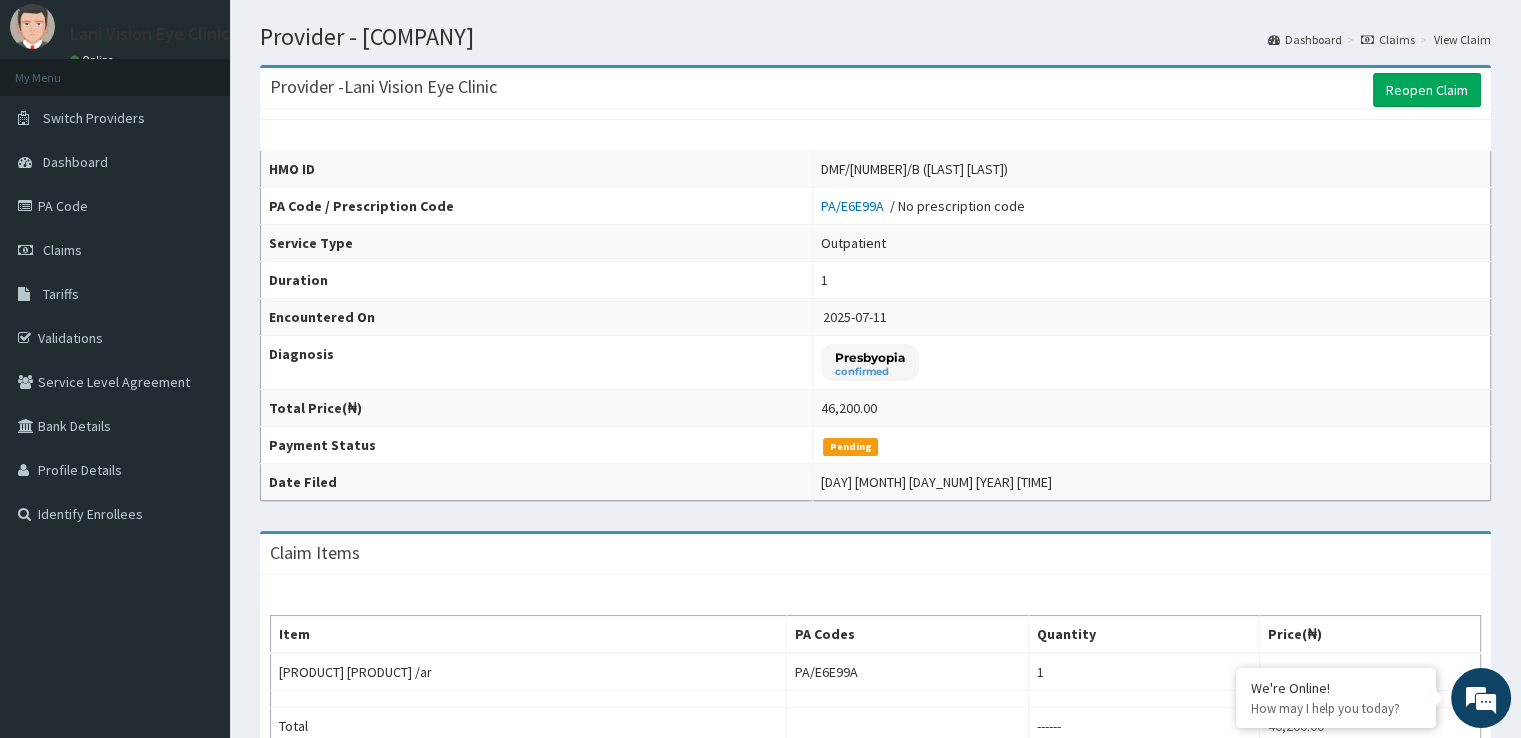 scroll, scrollTop: 0, scrollLeft: 0, axis: both 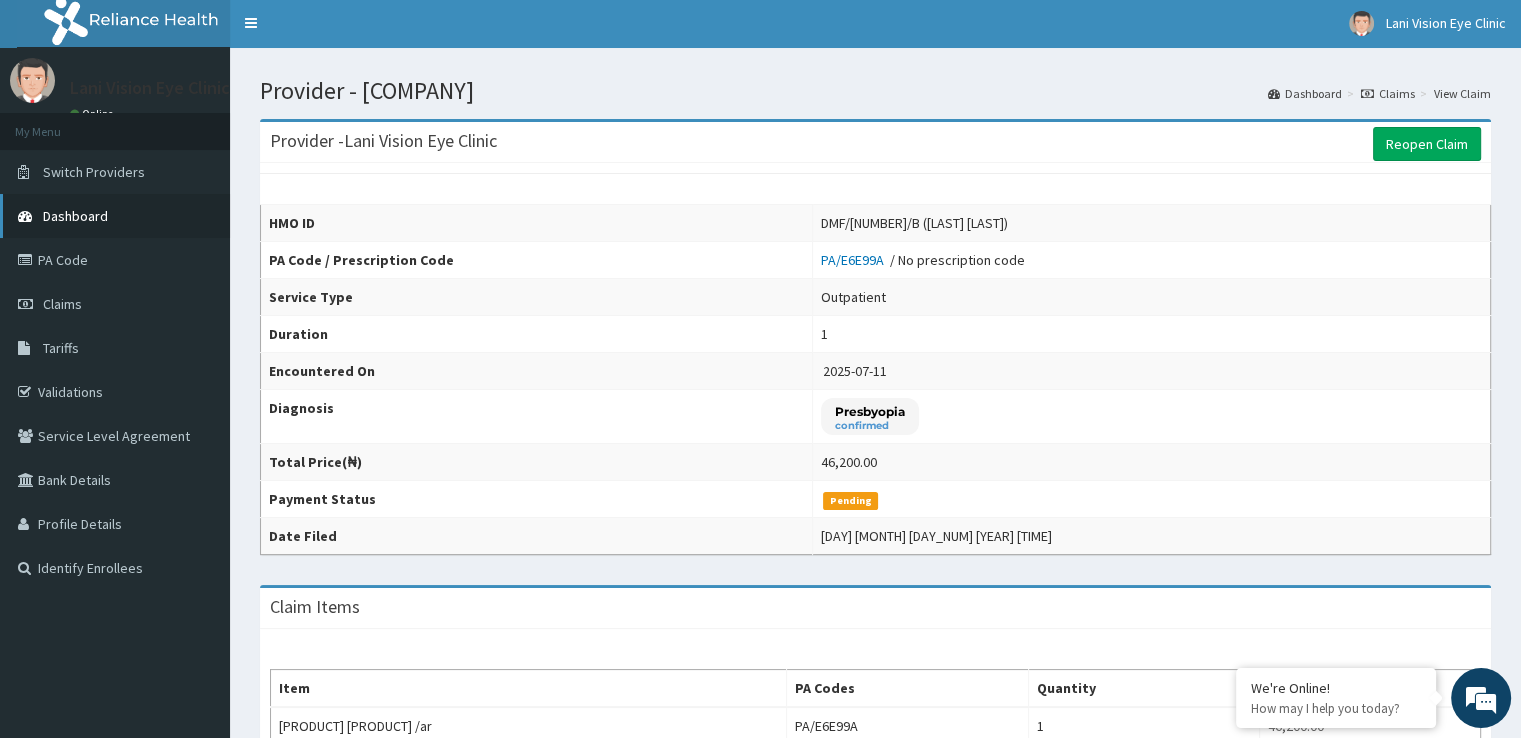 click on "Dashboard" at bounding box center (115, 216) 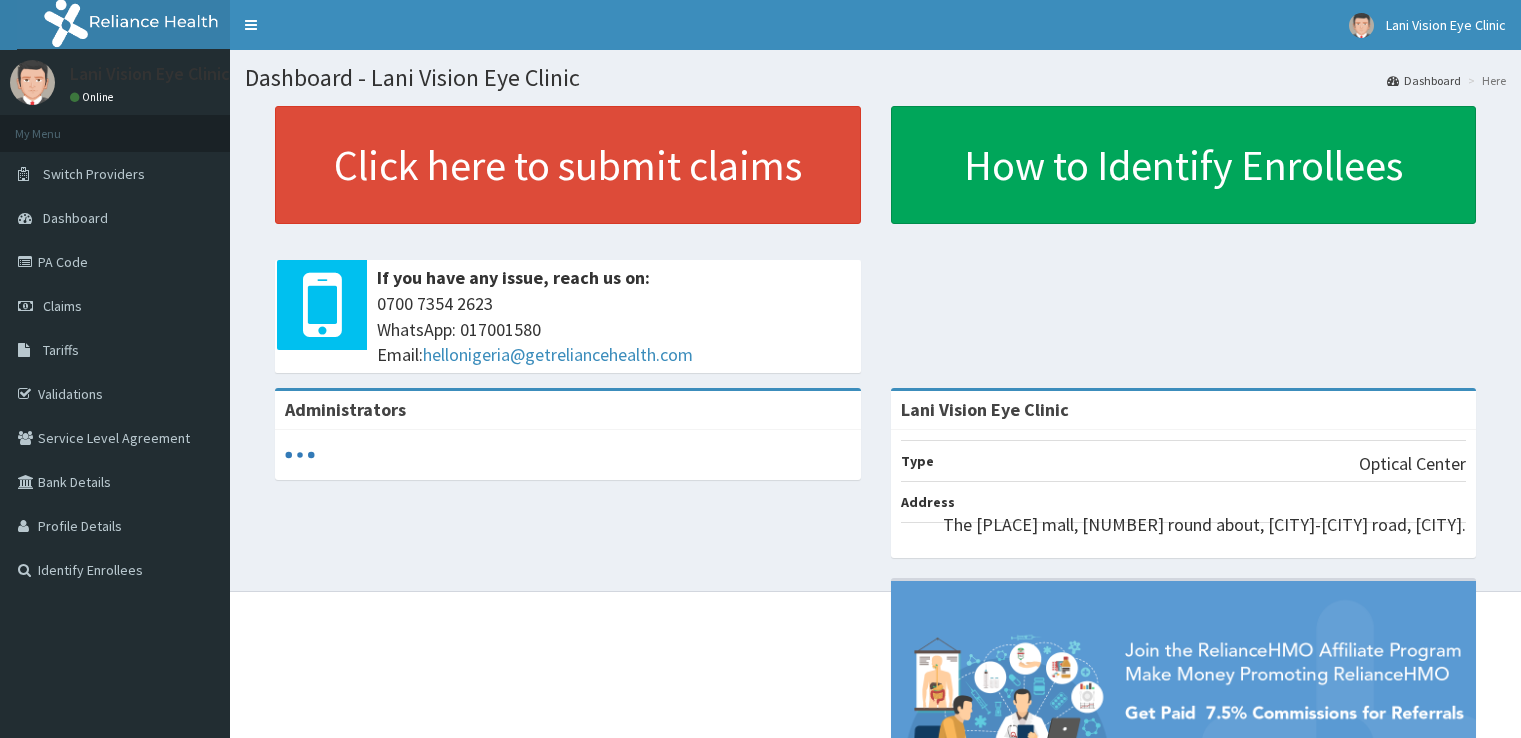 scroll, scrollTop: 0, scrollLeft: 0, axis: both 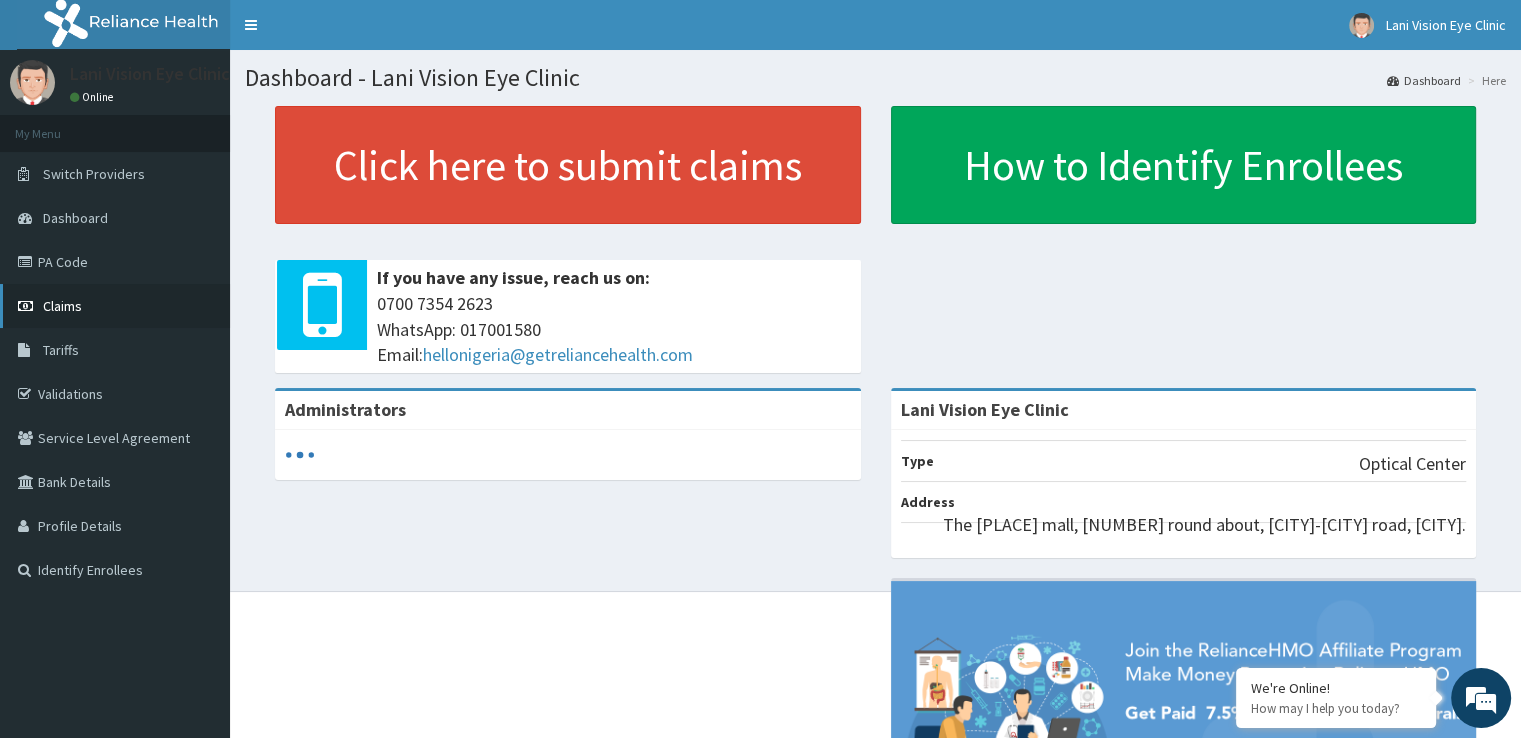 click on "Claims" at bounding box center (115, 306) 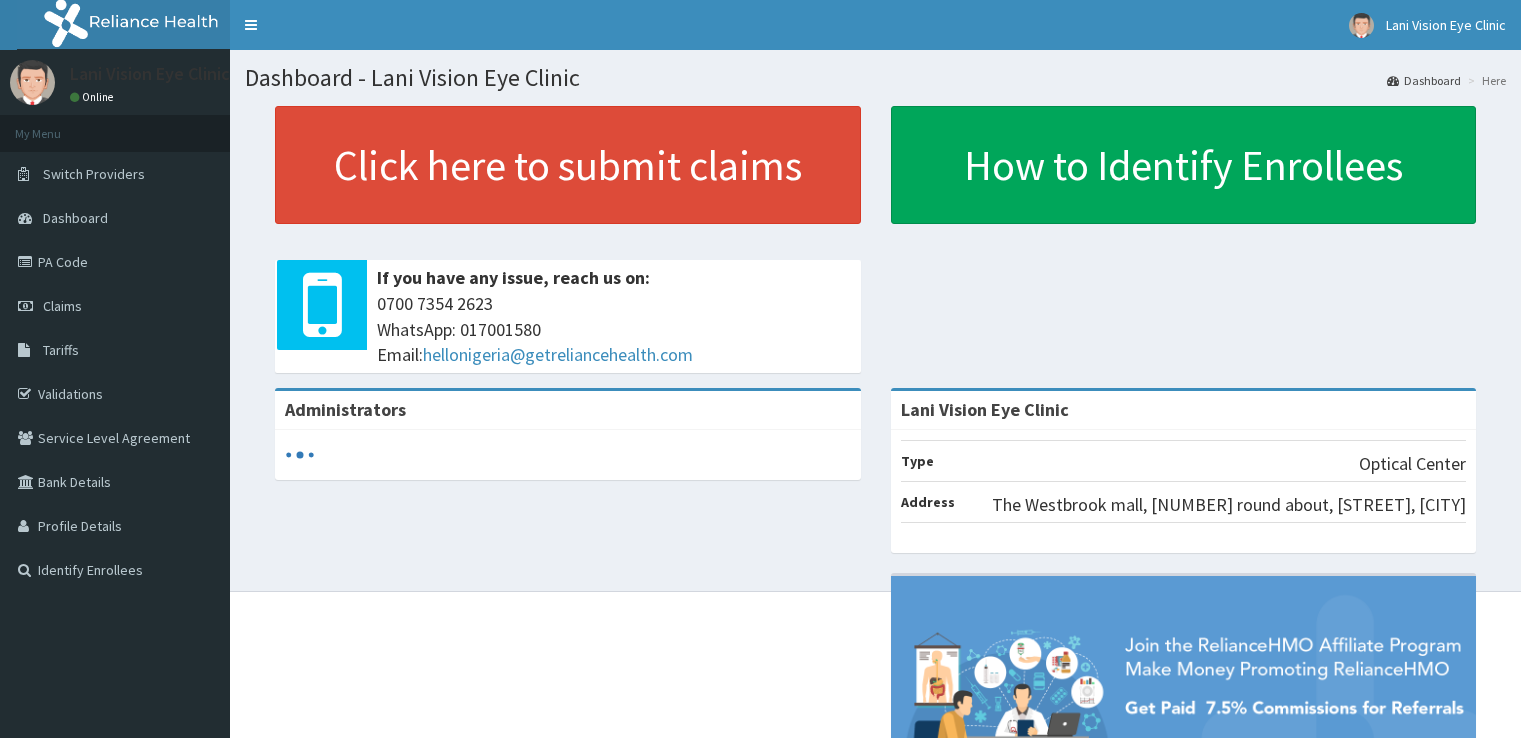 scroll, scrollTop: 0, scrollLeft: 0, axis: both 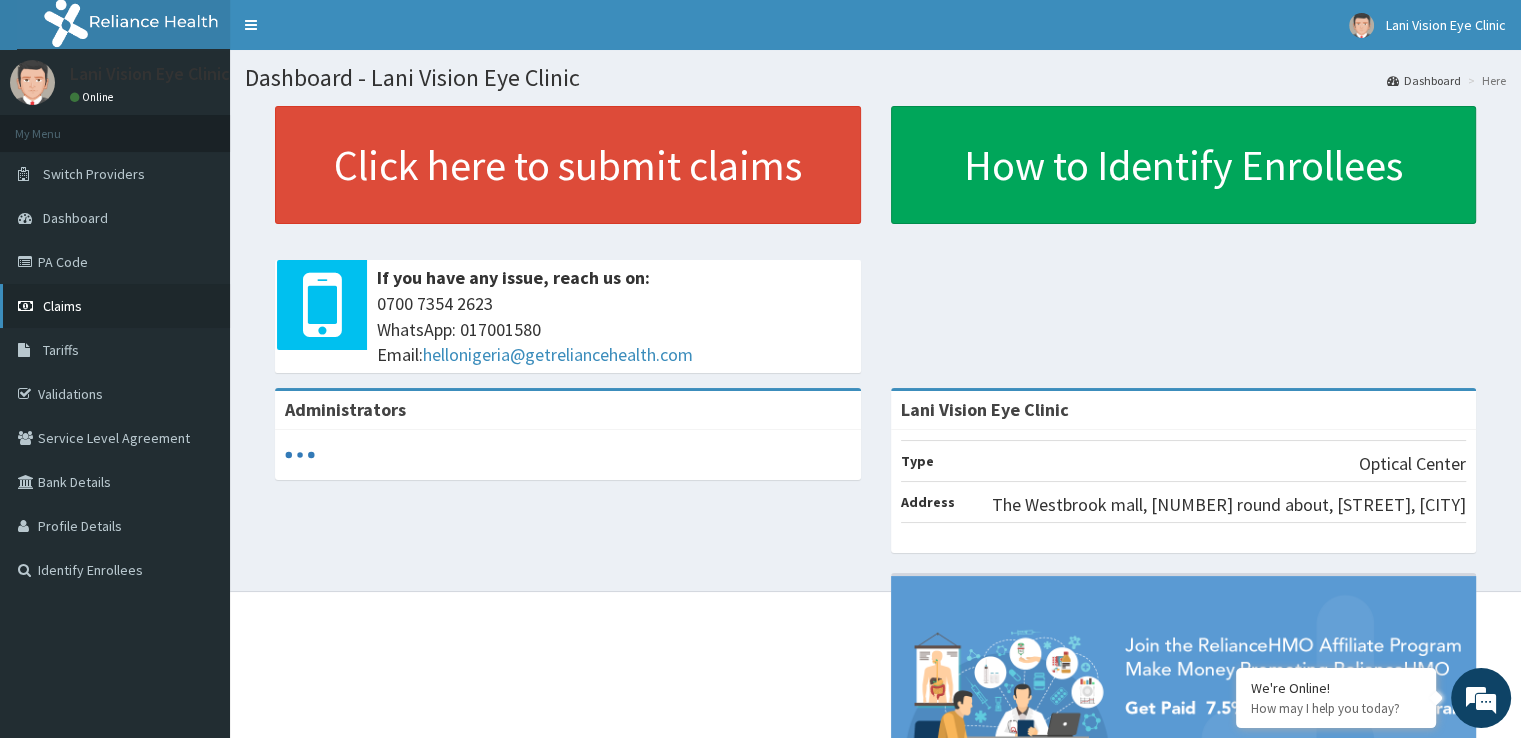 click on "Claims" at bounding box center (115, 306) 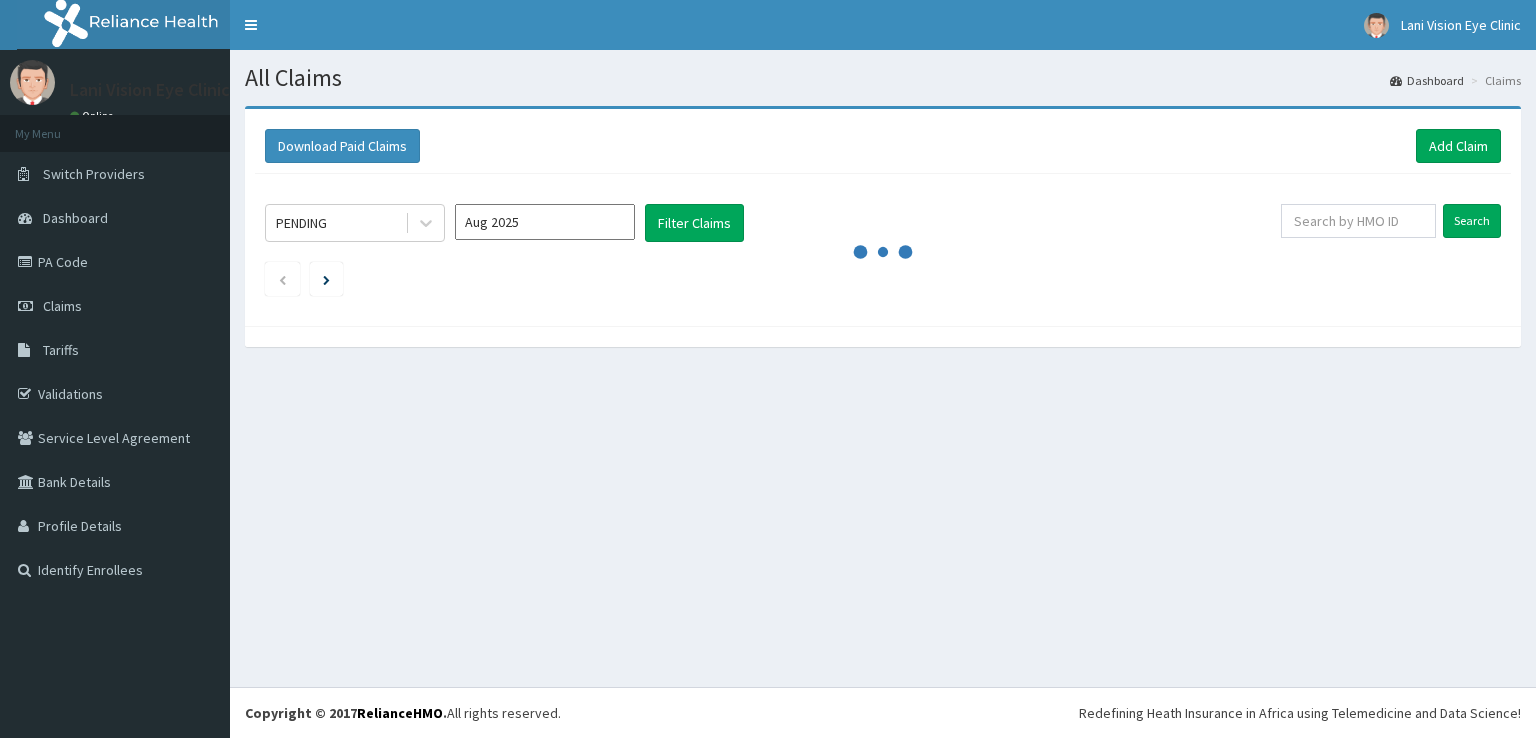 scroll, scrollTop: 0, scrollLeft: 0, axis: both 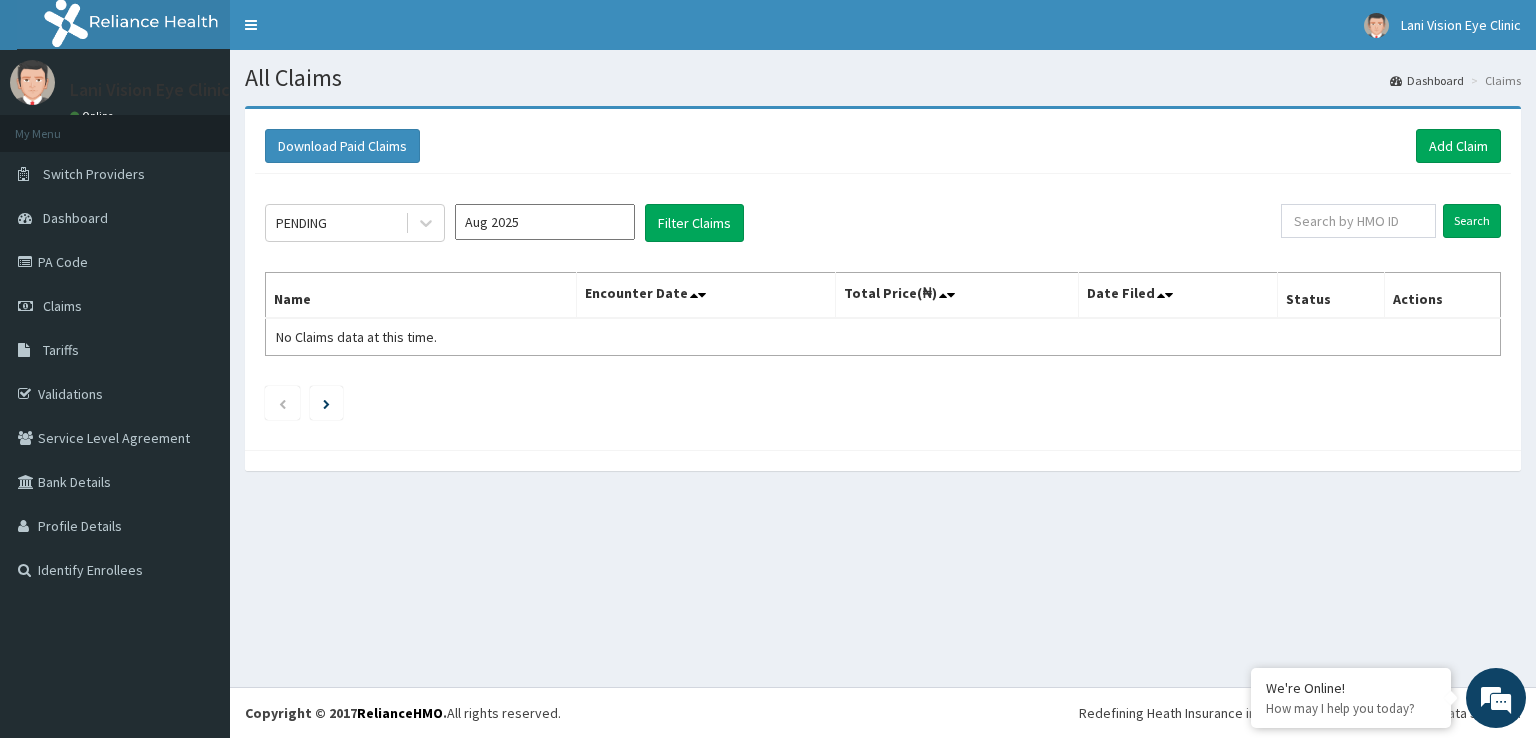 click on "Aug 2025" at bounding box center (545, 222) 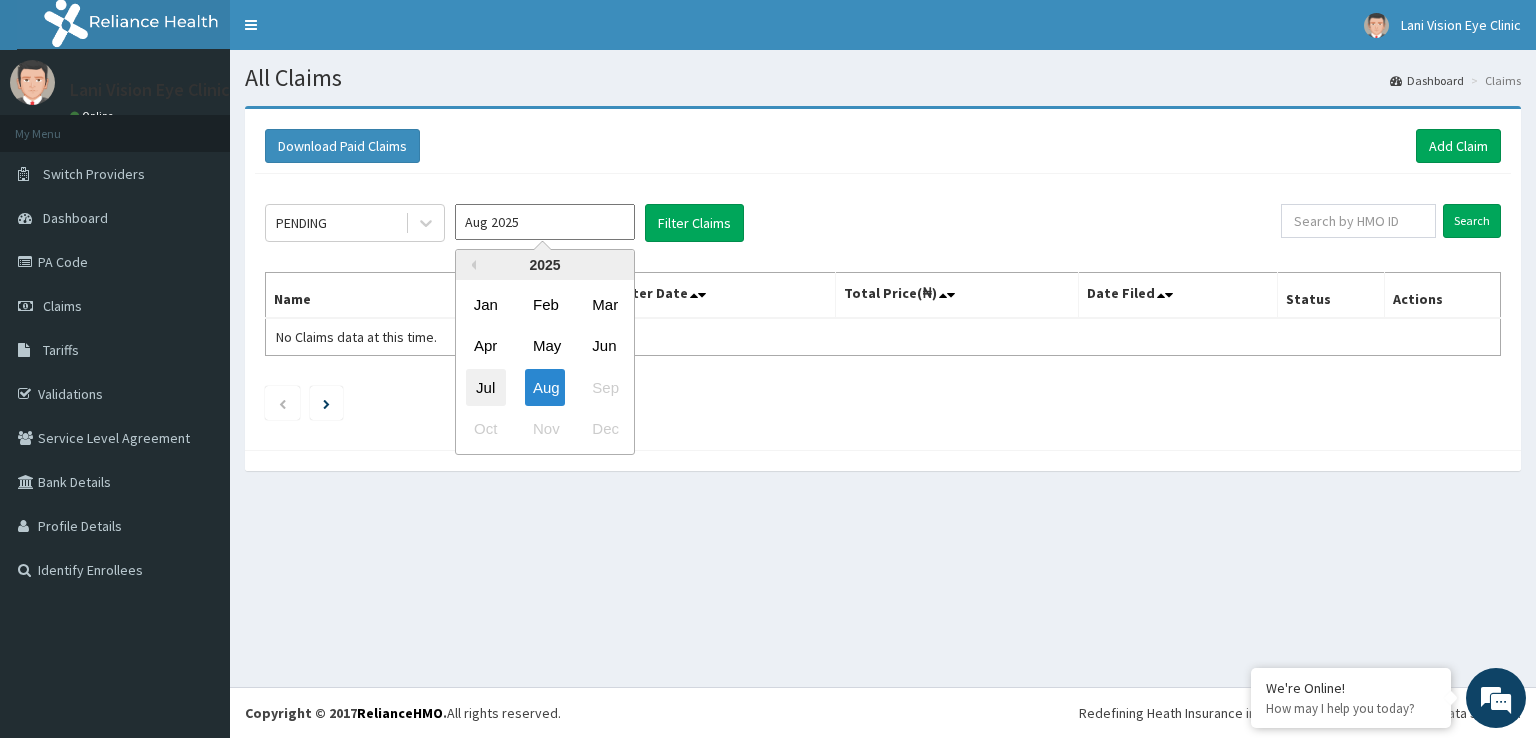 click on "Jul" at bounding box center (486, 387) 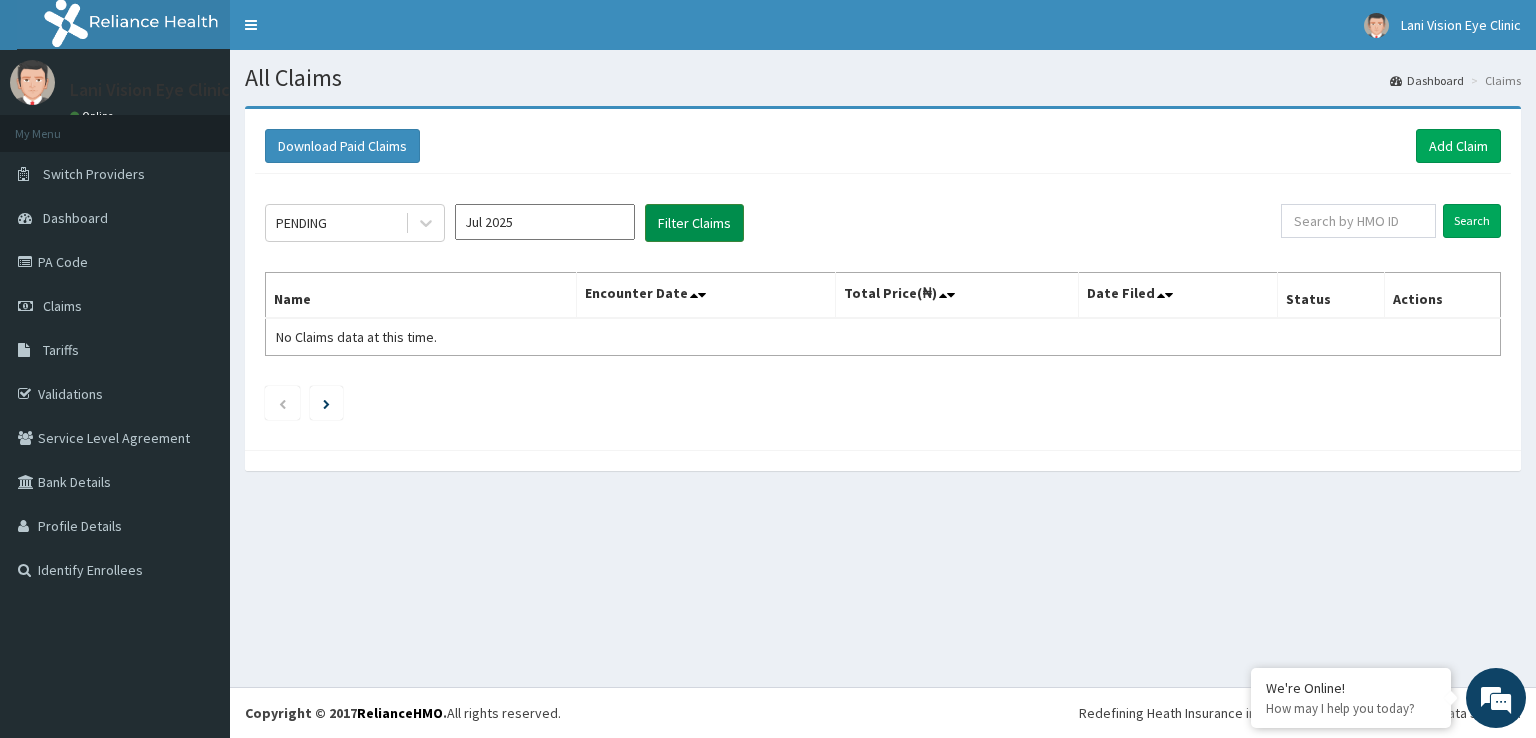 click on "Filter Claims" at bounding box center [694, 223] 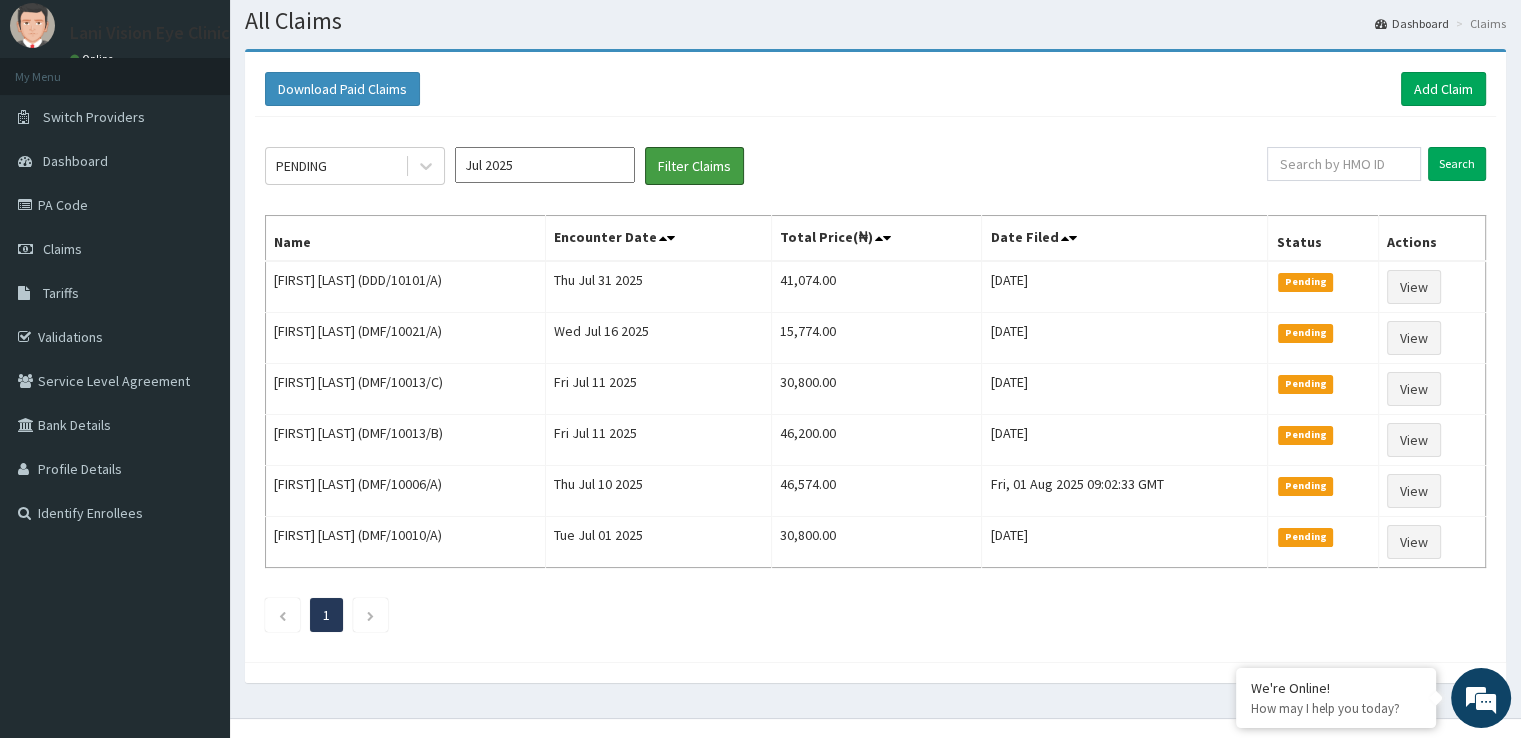 scroll, scrollTop: 71, scrollLeft: 0, axis: vertical 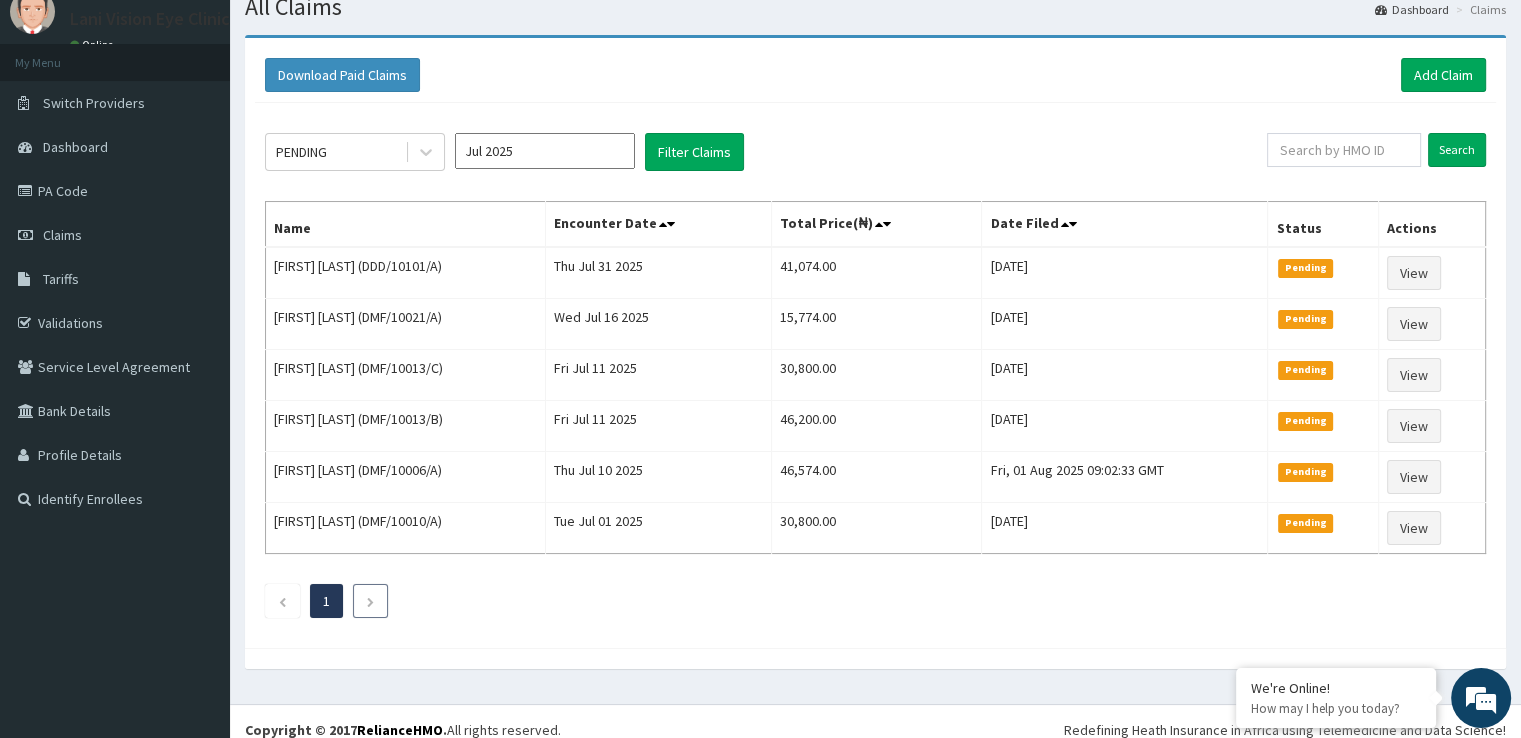 click at bounding box center (370, 602) 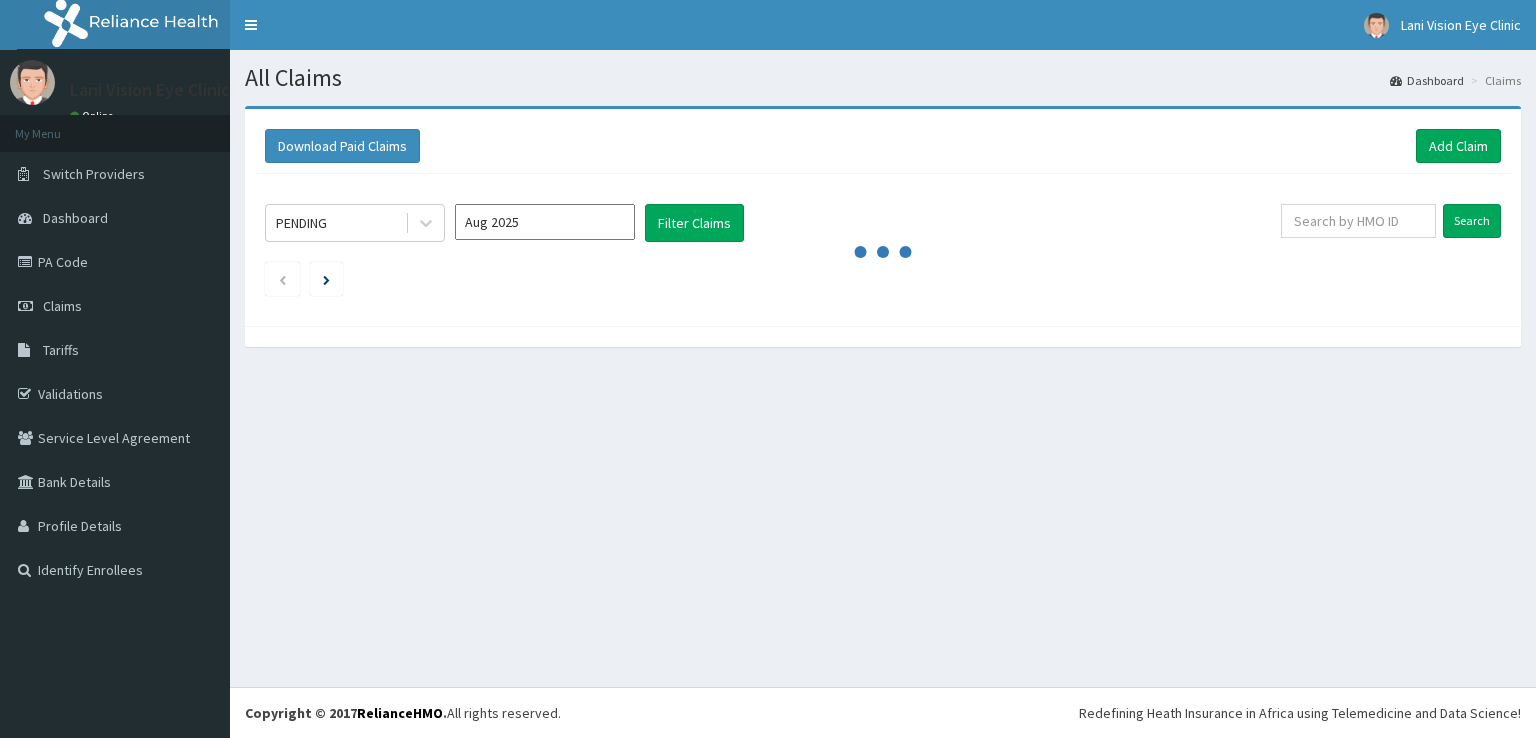 scroll, scrollTop: 0, scrollLeft: 0, axis: both 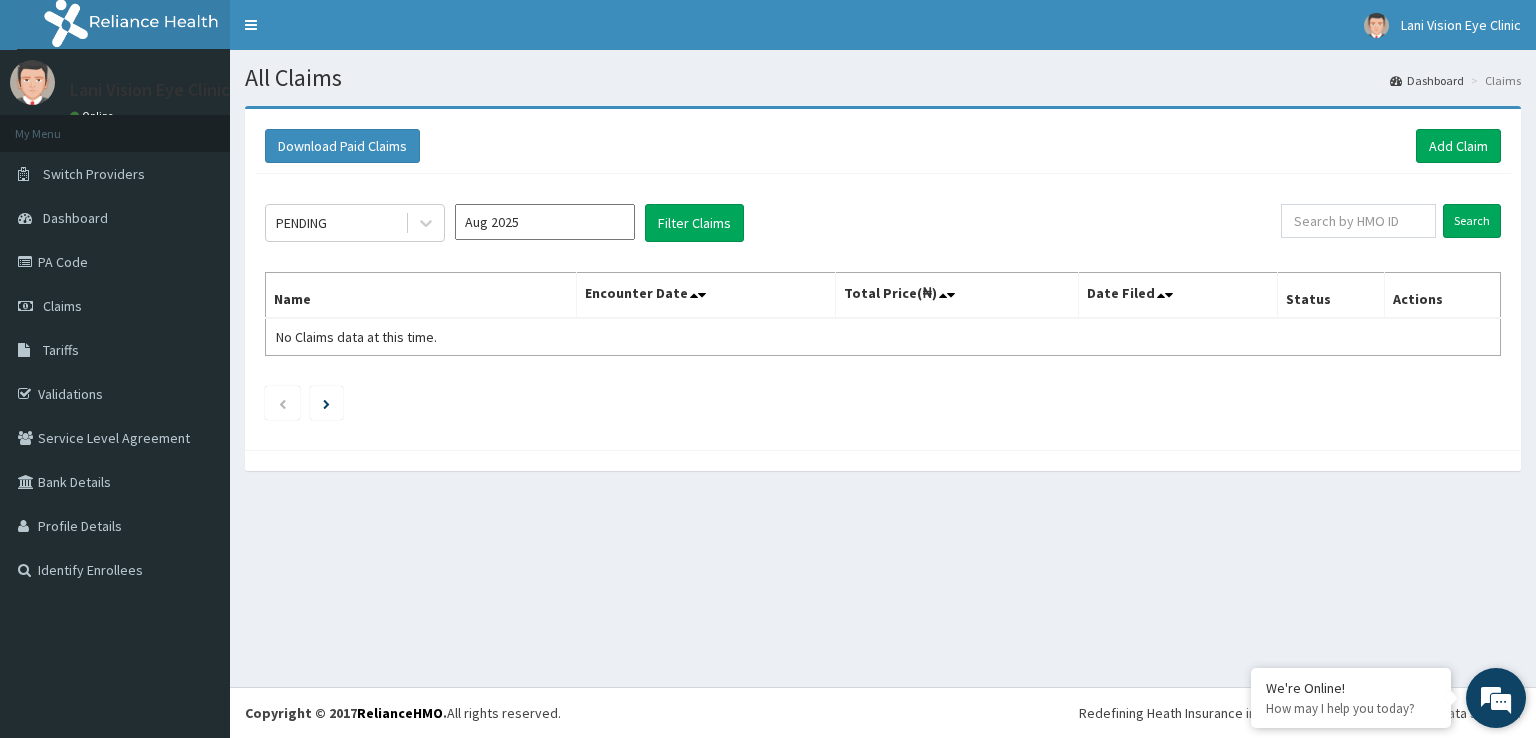 click at bounding box center (1496, 698) 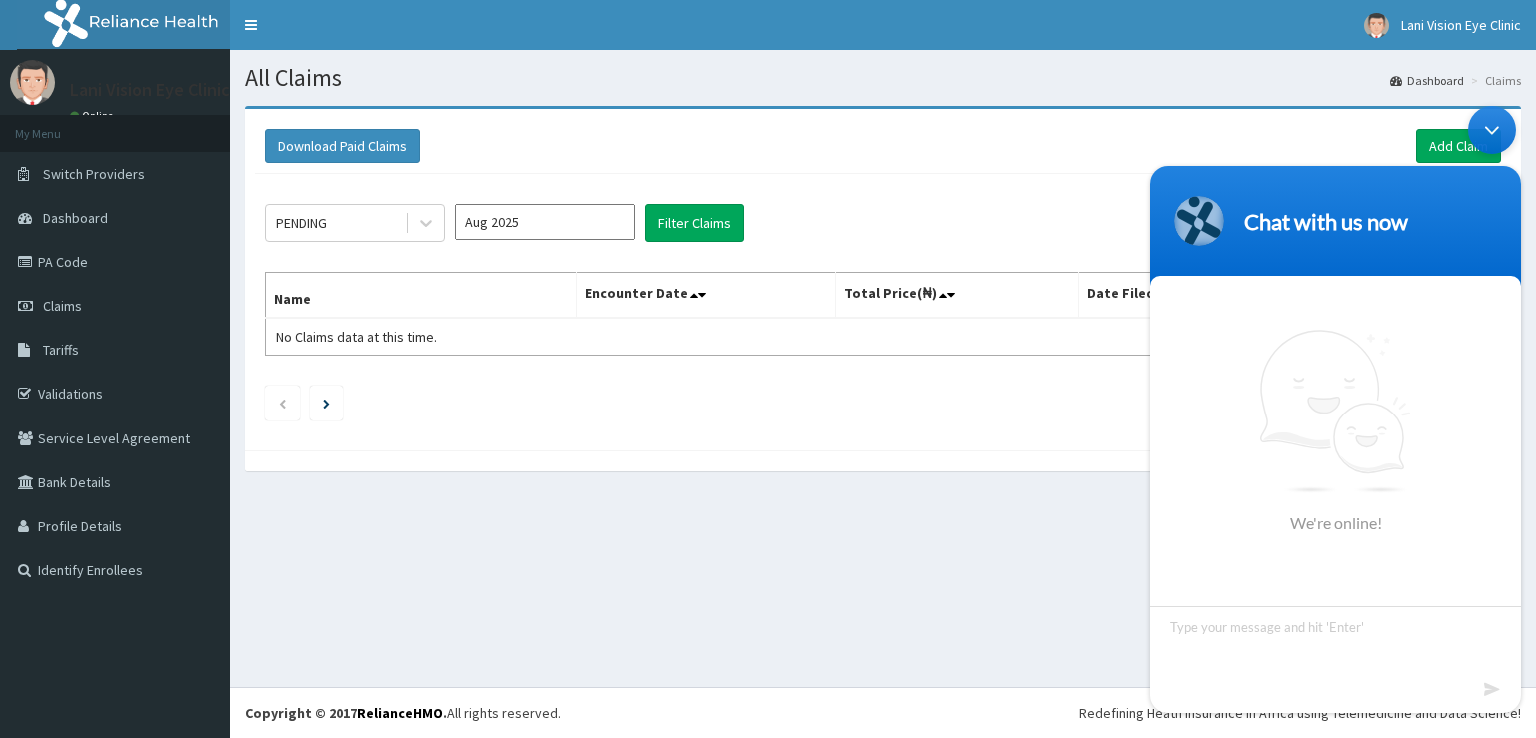 scroll, scrollTop: 0, scrollLeft: 0, axis: both 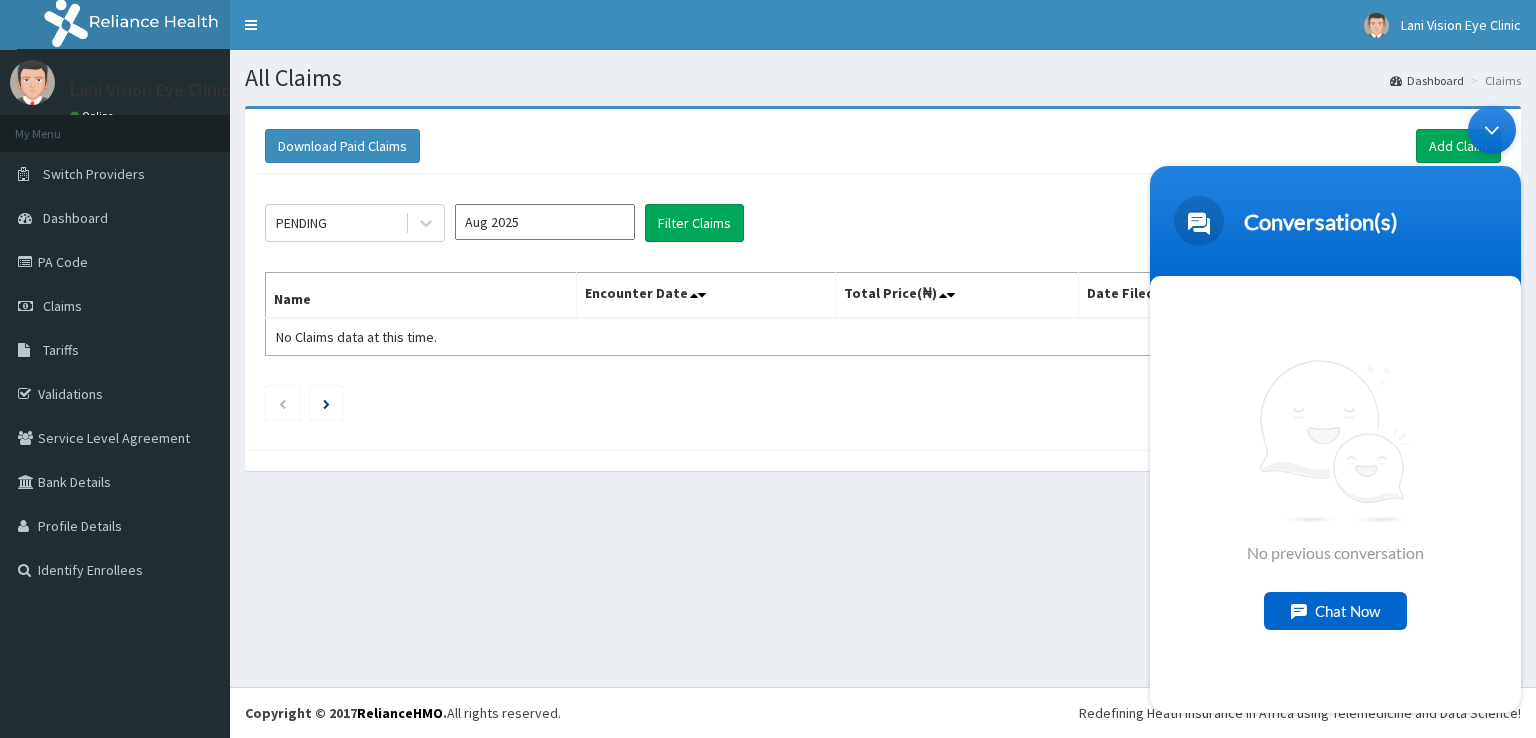 click on "Chat Now" at bounding box center [1335, 610] 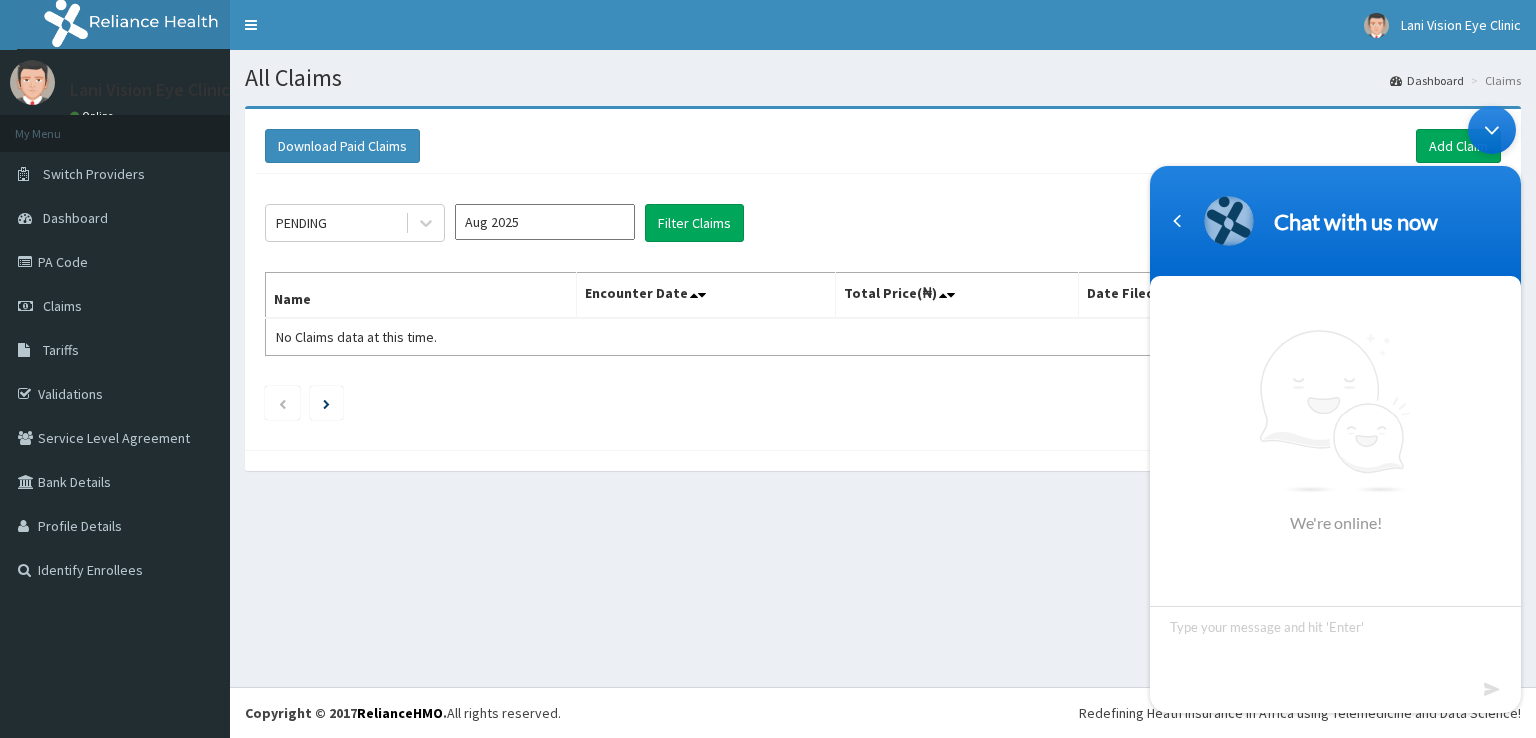 click at bounding box center (1335, 640) 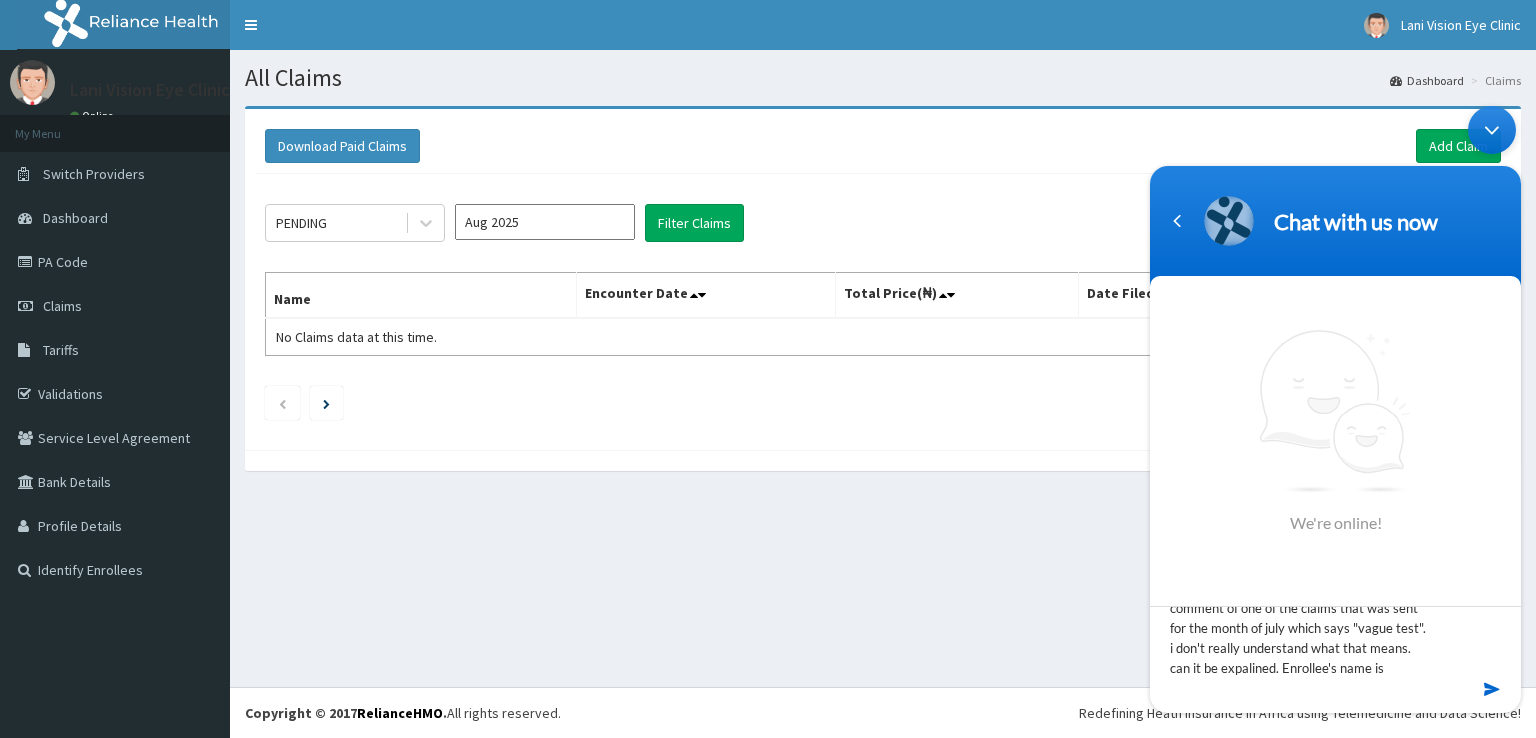 scroll, scrollTop: 59, scrollLeft: 0, axis: vertical 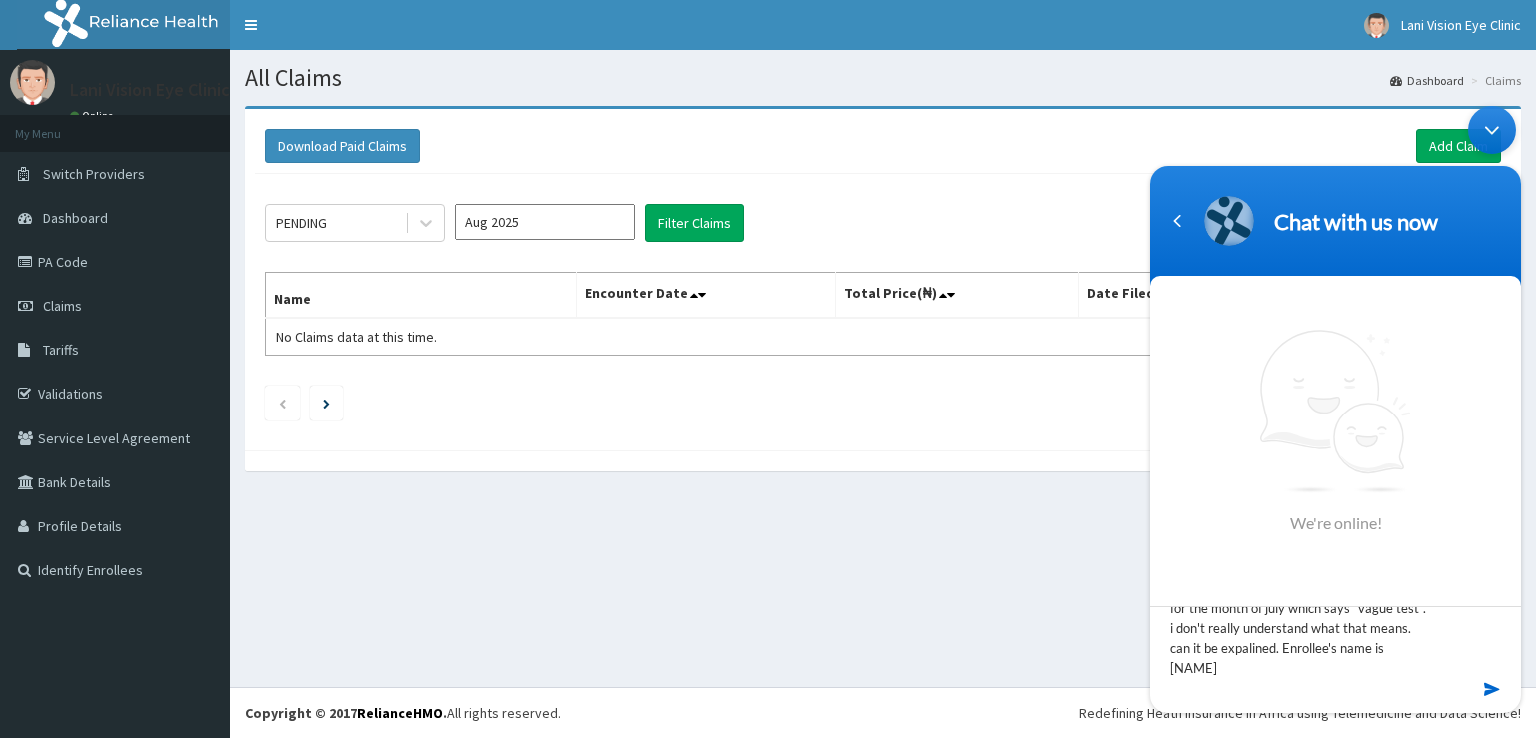 type on "hi,this is lani vision eye clinic. i saw a comment of one of the claims that was sent for the month of july which says "vague test". i don't really understand what that means. can it be expalined. Enrollee's name is [NAME]" 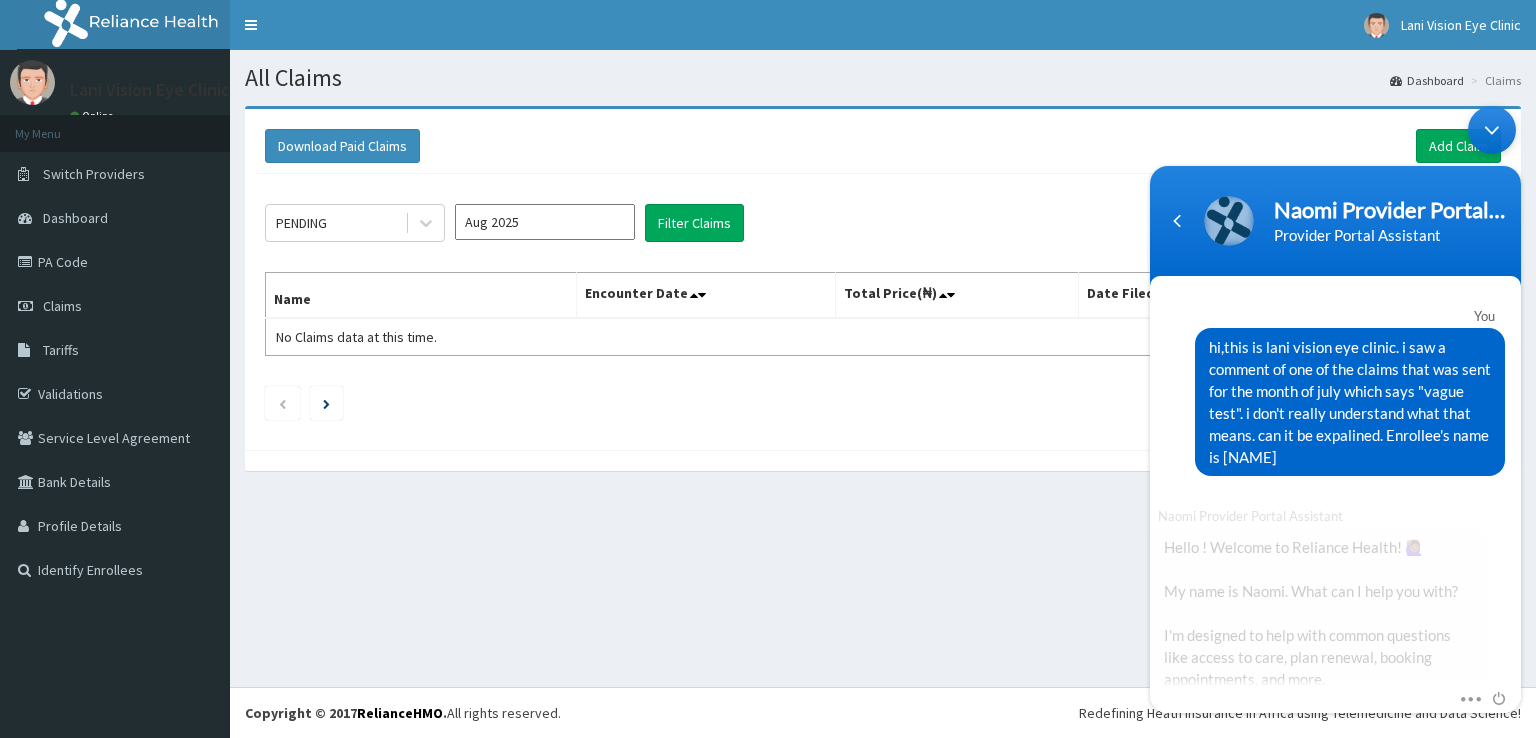 scroll, scrollTop: 416, scrollLeft: 0, axis: vertical 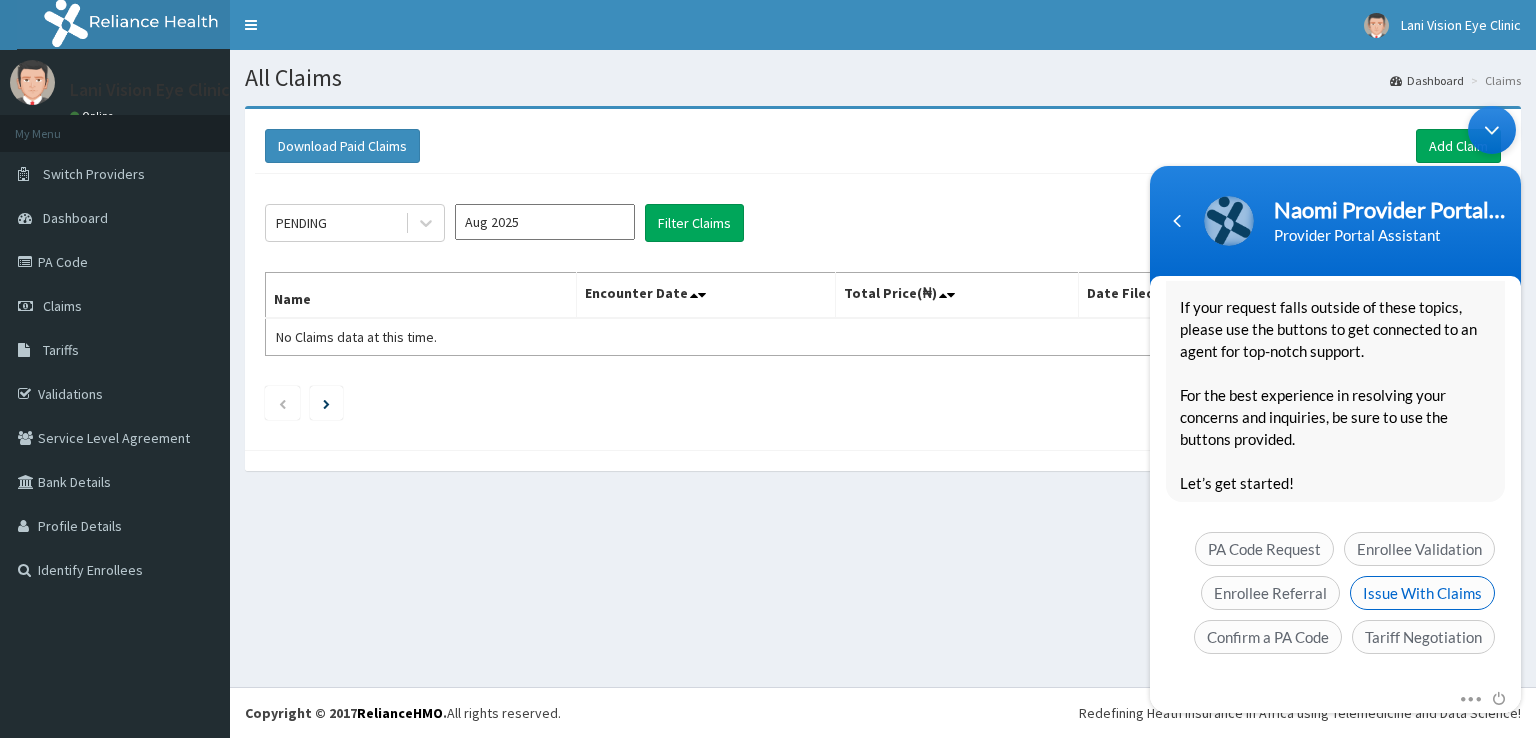 click on "Issue With Claims" at bounding box center (1422, 592) 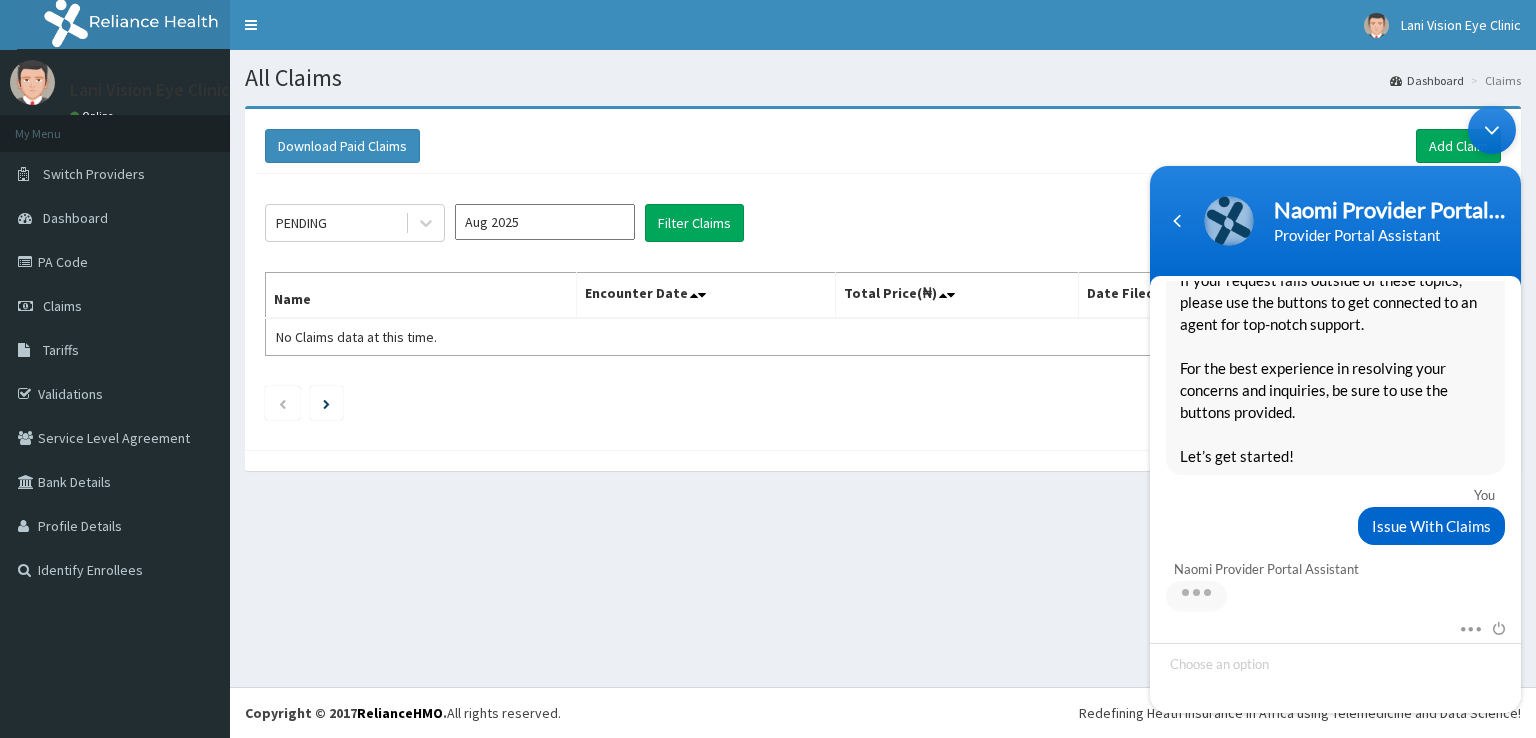 scroll, scrollTop: 478, scrollLeft: 0, axis: vertical 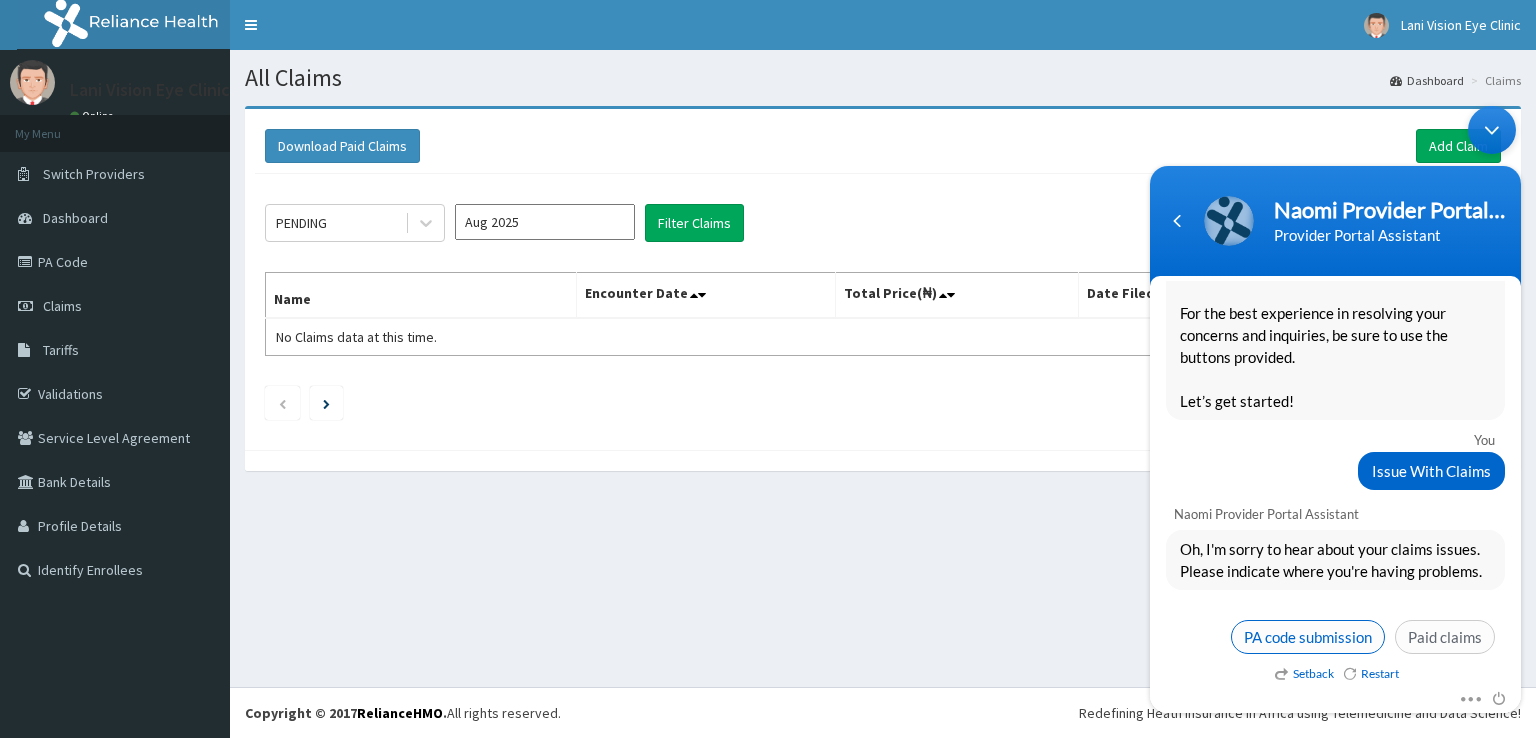 click on "PA code submission" at bounding box center (1308, 636) 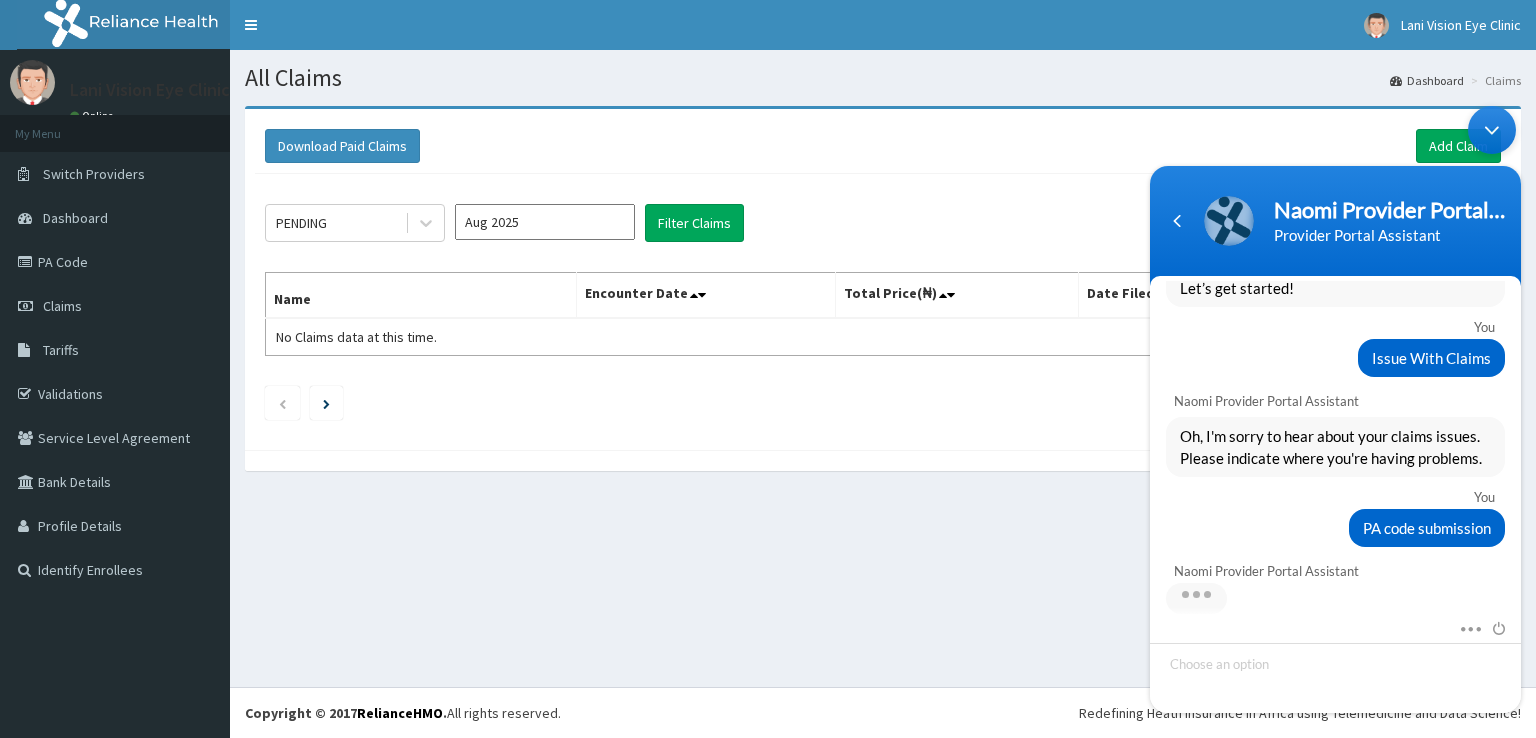 scroll, scrollTop: 844, scrollLeft: 0, axis: vertical 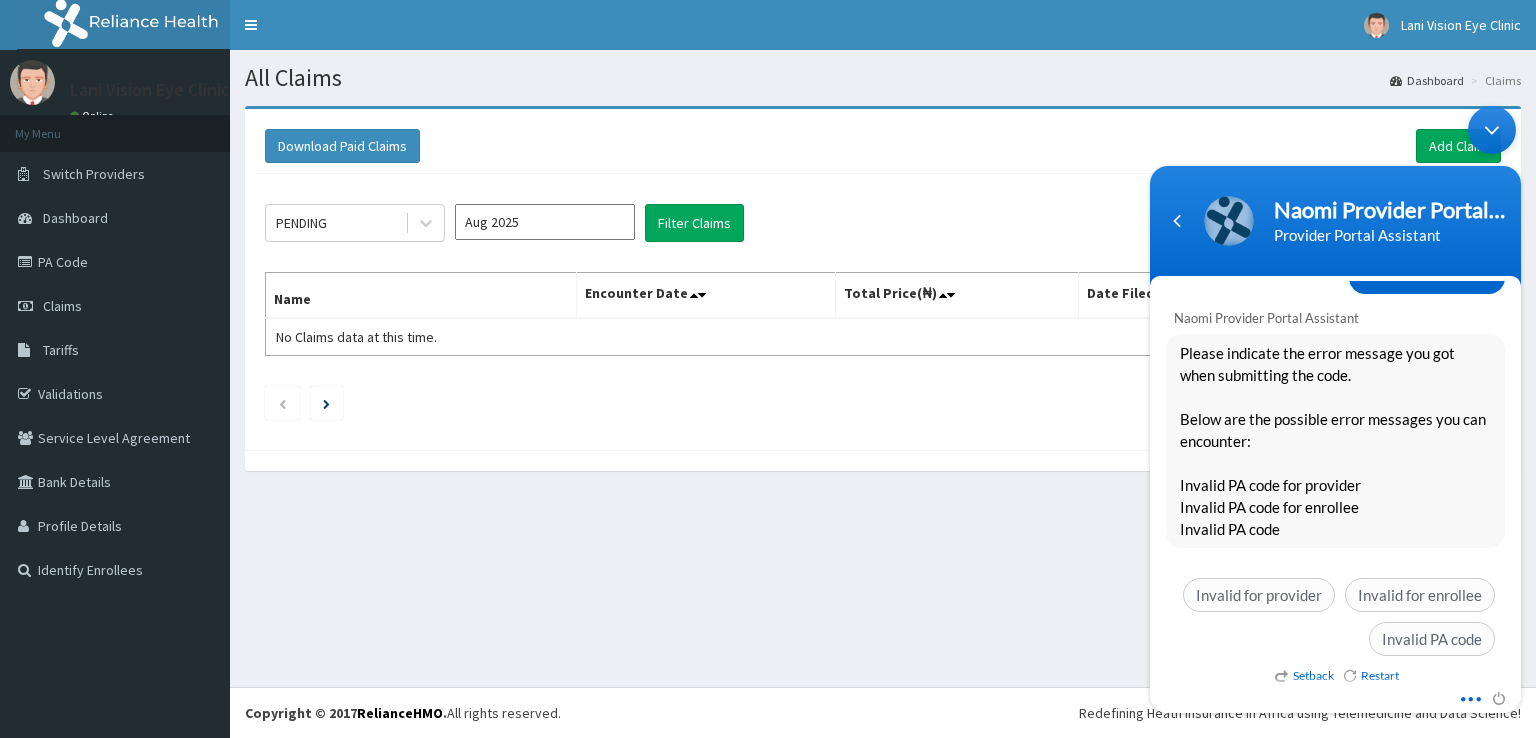 click at bounding box center [1465, 695] 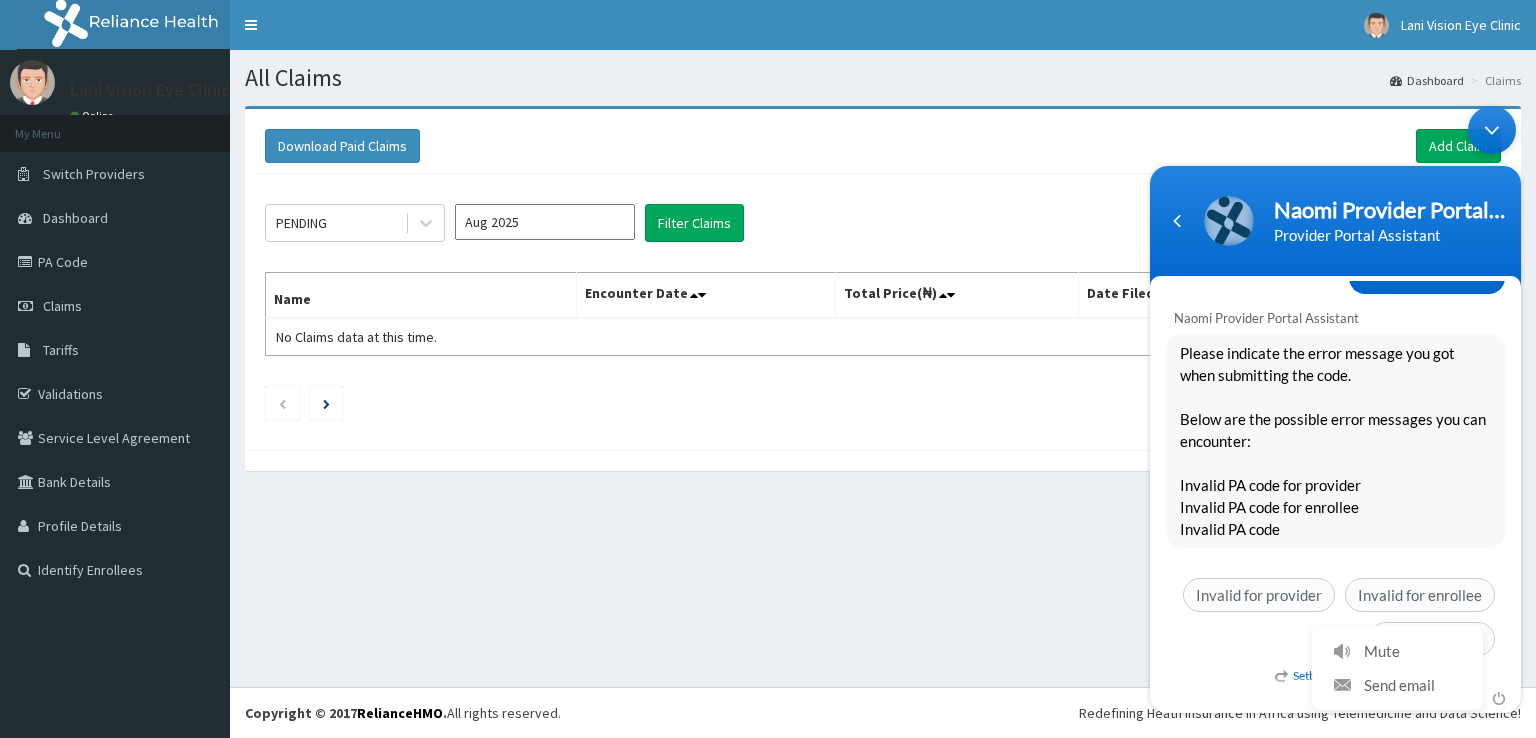 click on "Please indicate the error message you got when submitting the code. Below are the possible error messages you can encounter: Invalid PA code for provider Invalid PA code for enrollee Invalid PA code" at bounding box center [1335, 440] 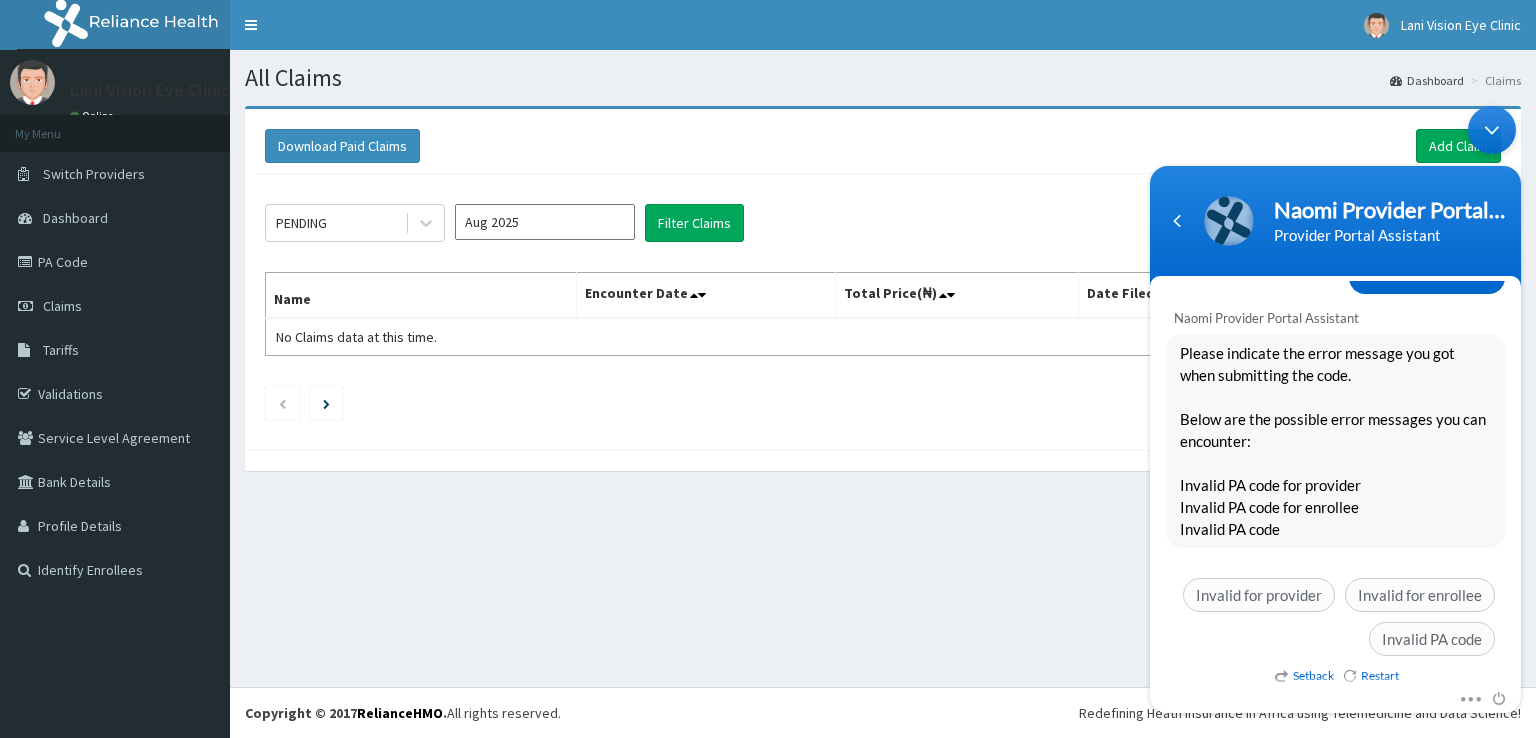 click on "Naomi Provider Portal Assistant Provider Portal Assistant" at bounding box center (1335, 220) 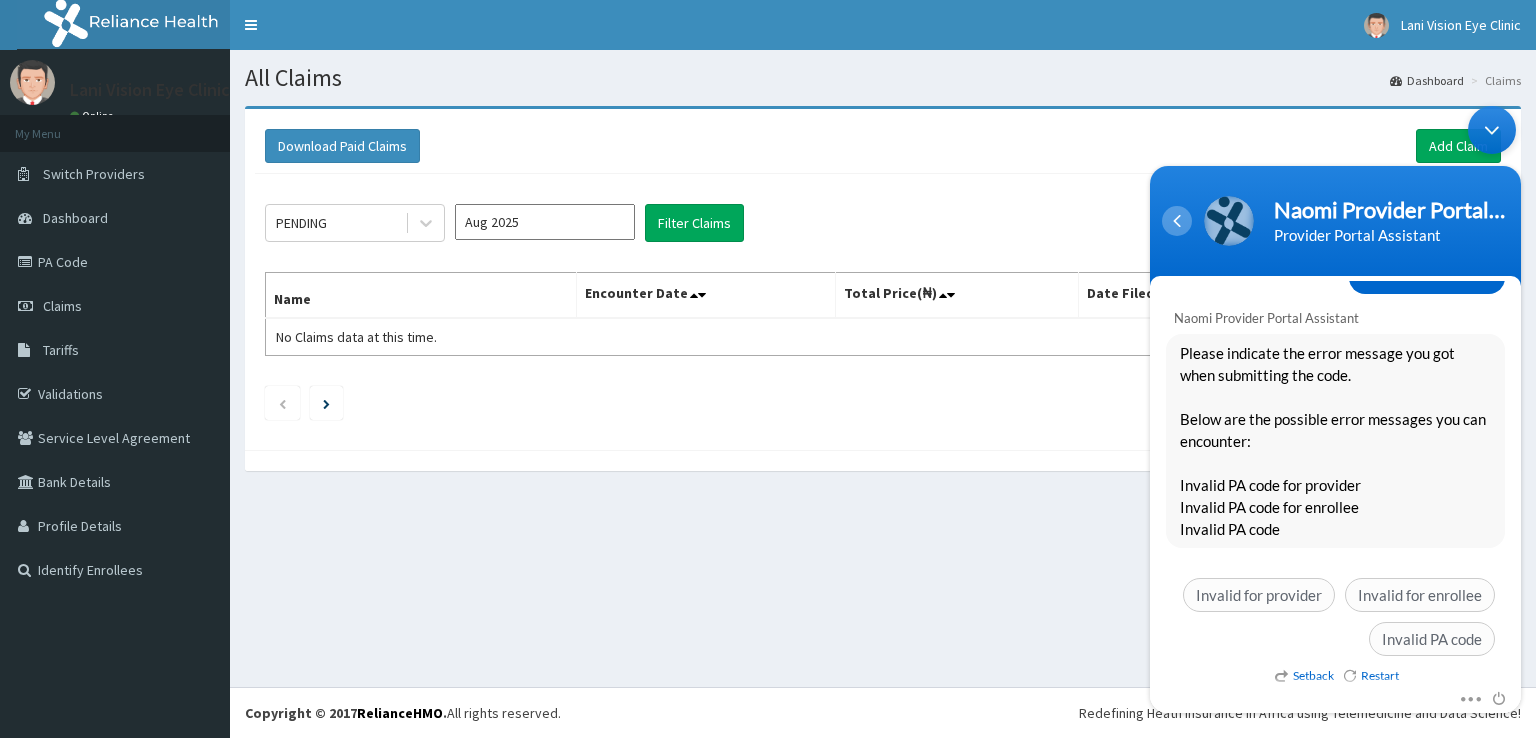 click at bounding box center (1177, 220) 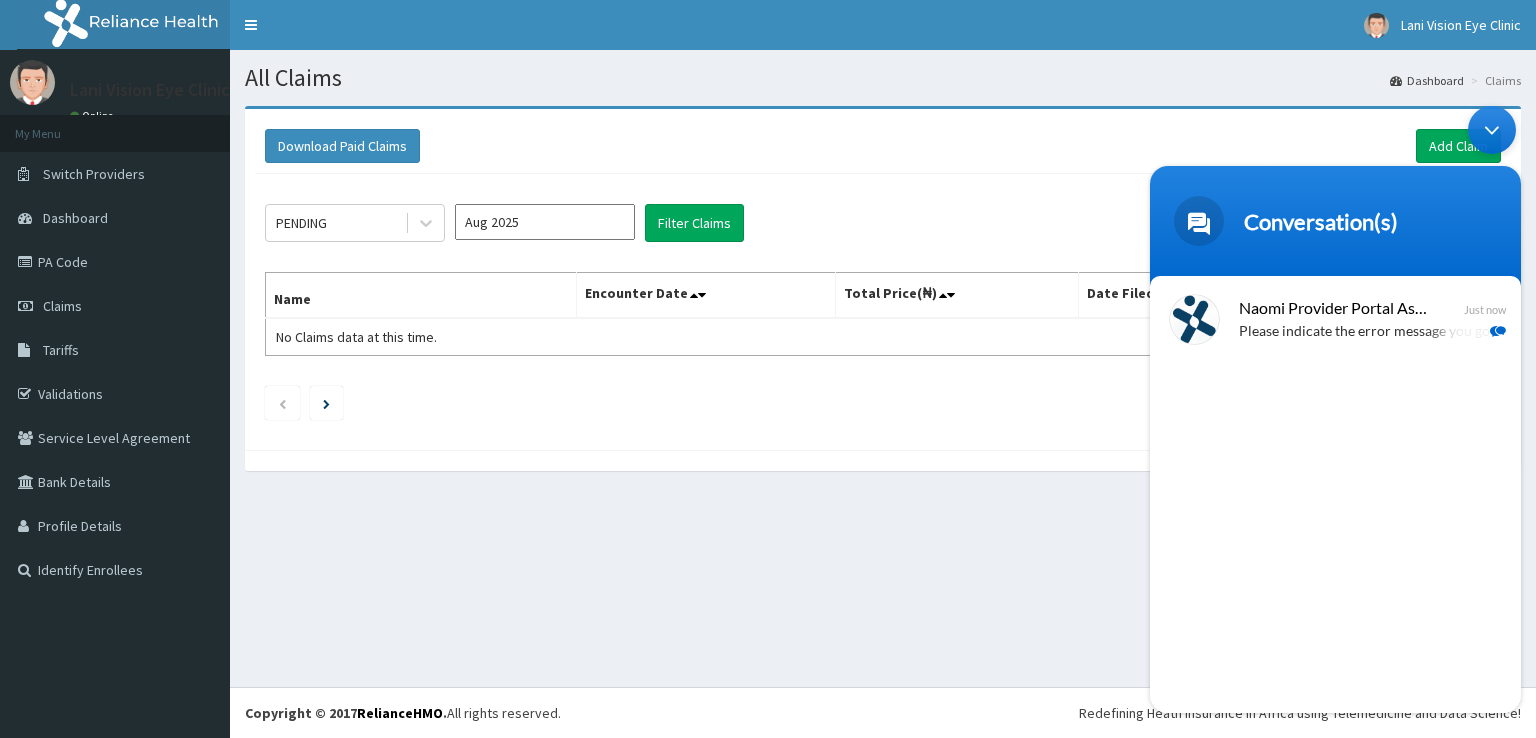 click at bounding box center (1492, 129) 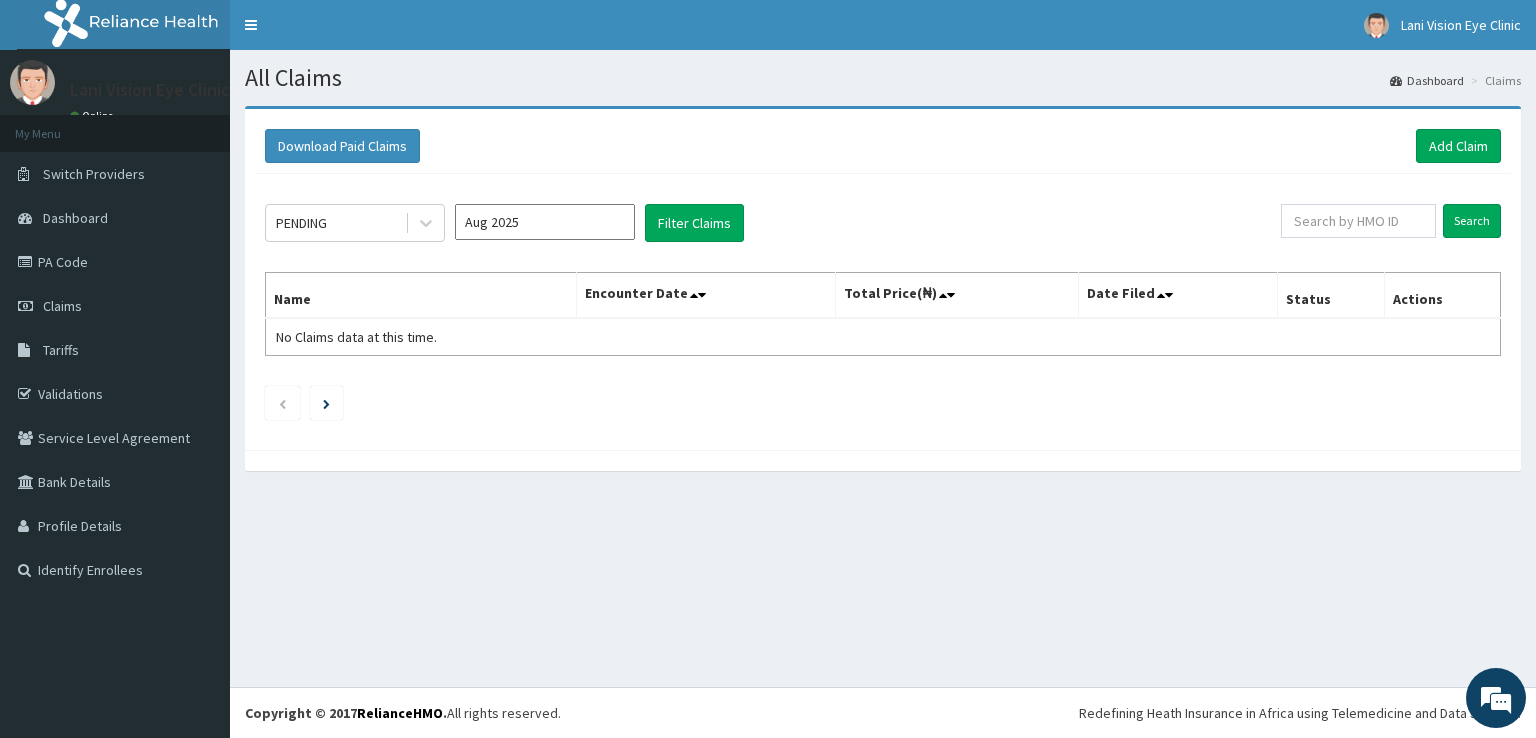 click on "Download Paid Claims Add Claim × Note you can only download claims within a maximum of 1 year and the dates will auto-adjust when you select range that is greater than 1 year From [DATE] To [DATE] Close Download PENDING Aug 2025 Filter Claims Search Name Encounter Date Total Price(₦) Date Filed Status Actions No Claims data at this time." at bounding box center (883, 279) 